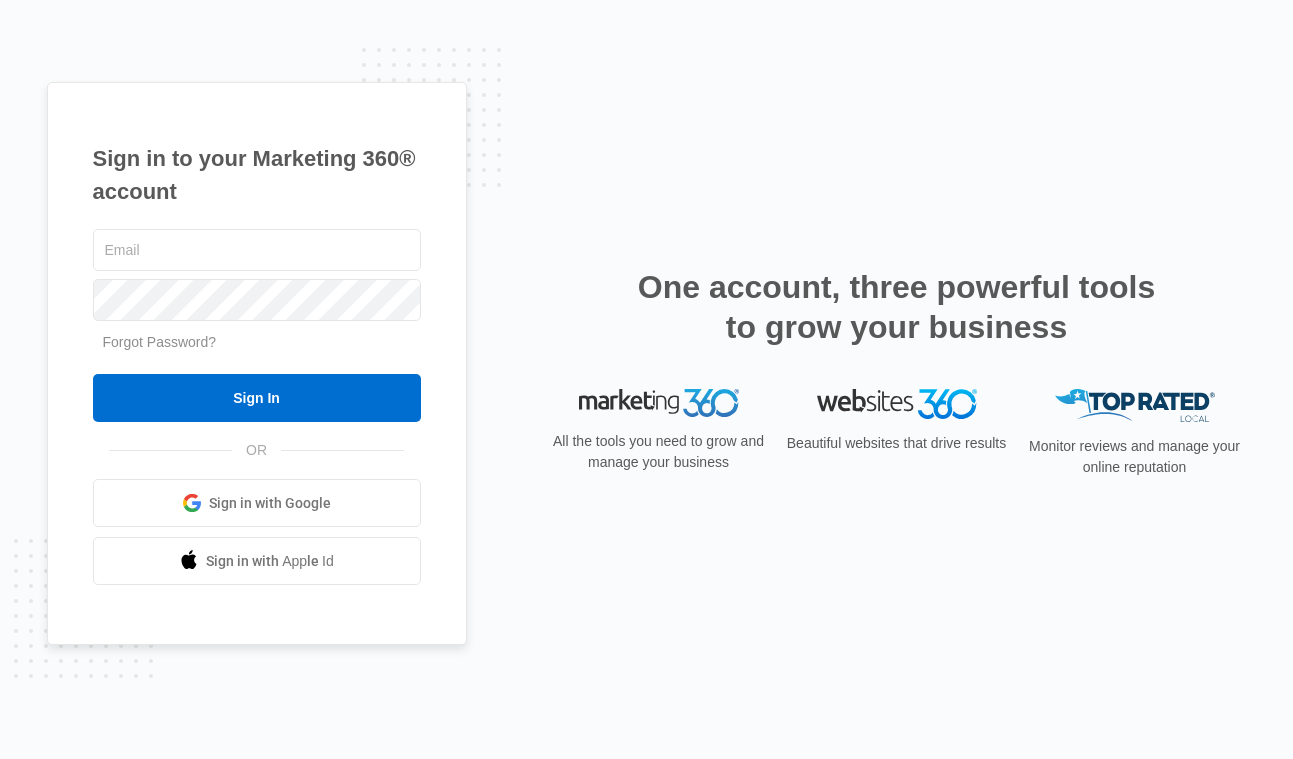scroll, scrollTop: 0, scrollLeft: 0, axis: both 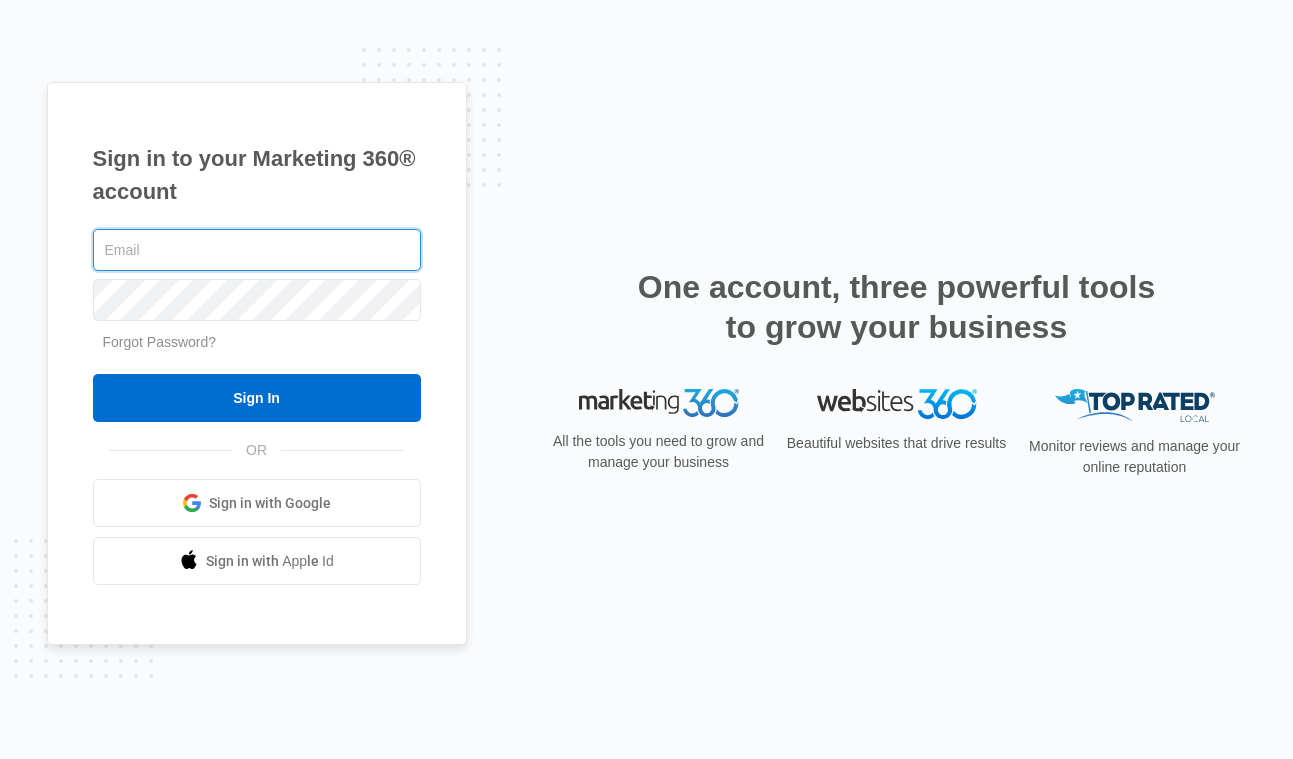 type on "[USERNAME]@example.com" 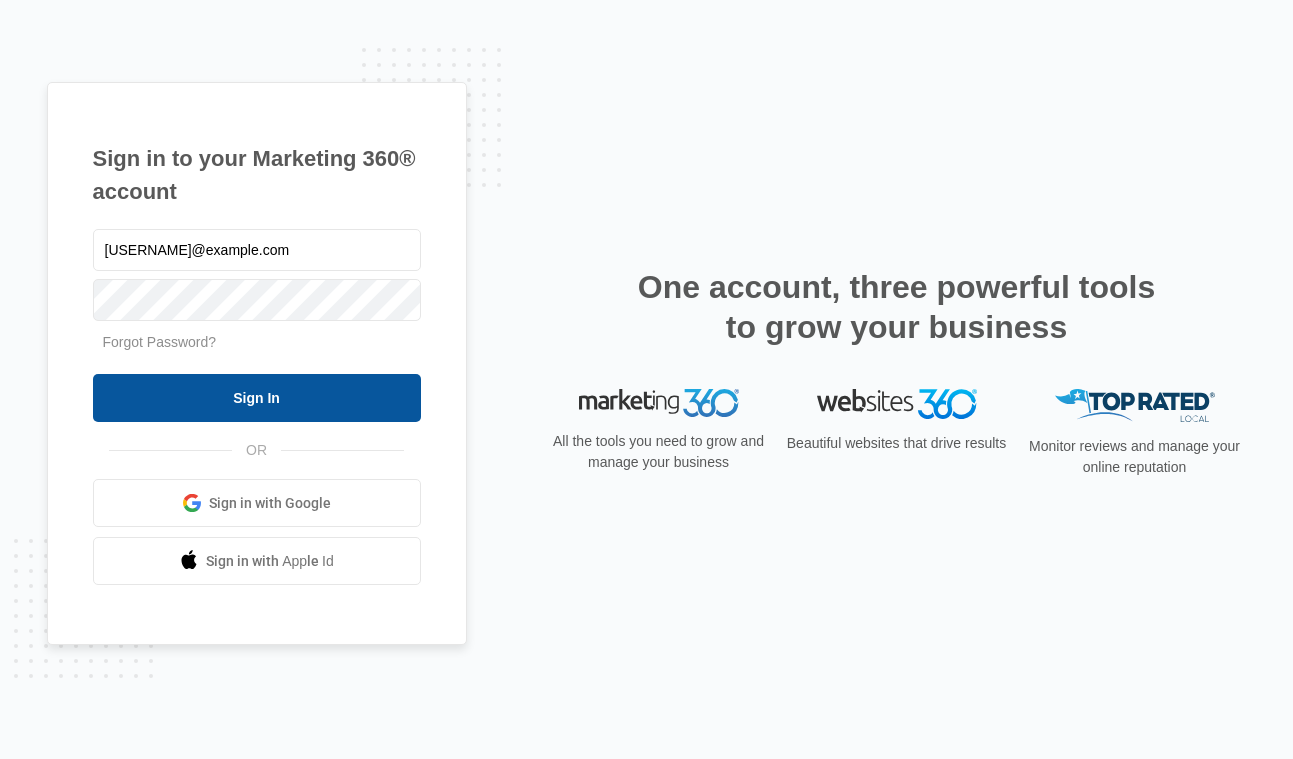 click on "Sign In" at bounding box center [257, 398] 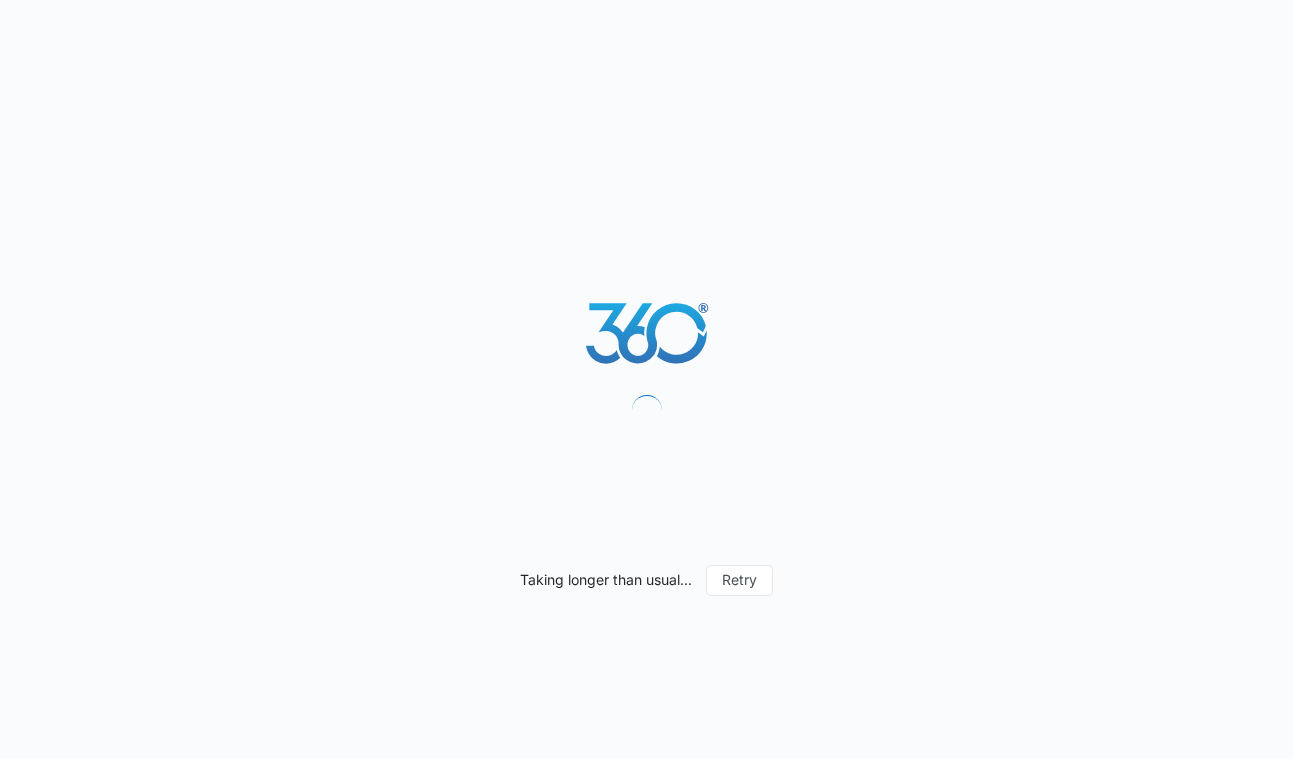 scroll, scrollTop: 0, scrollLeft: 0, axis: both 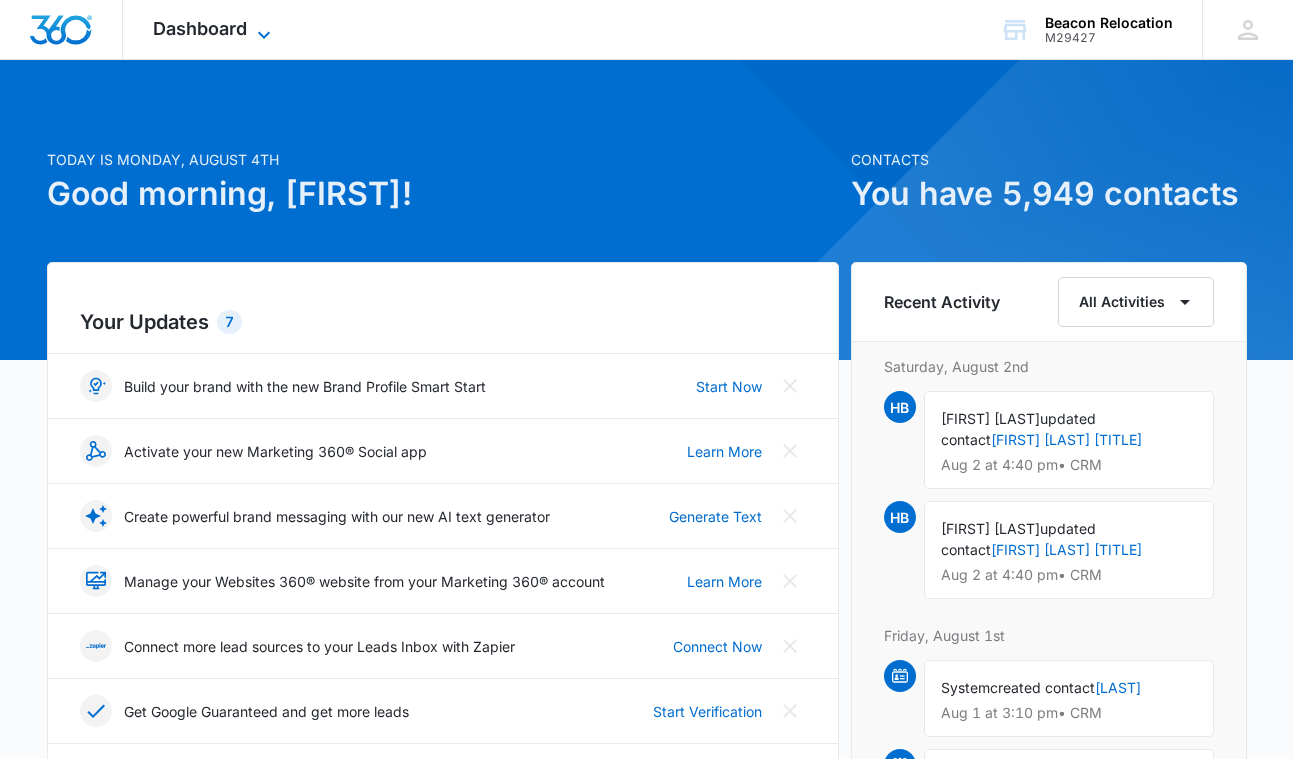 click on "Dashboard" at bounding box center [200, 28] 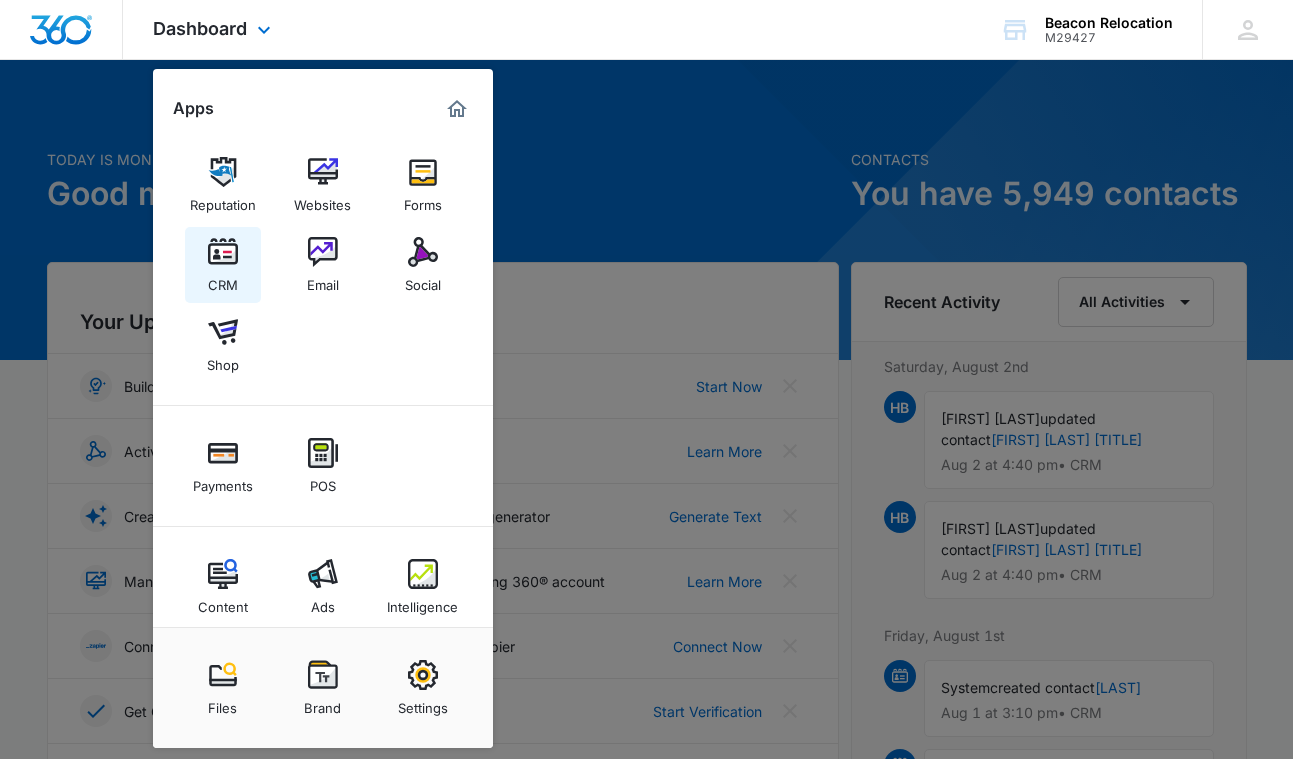 click at bounding box center [223, 252] 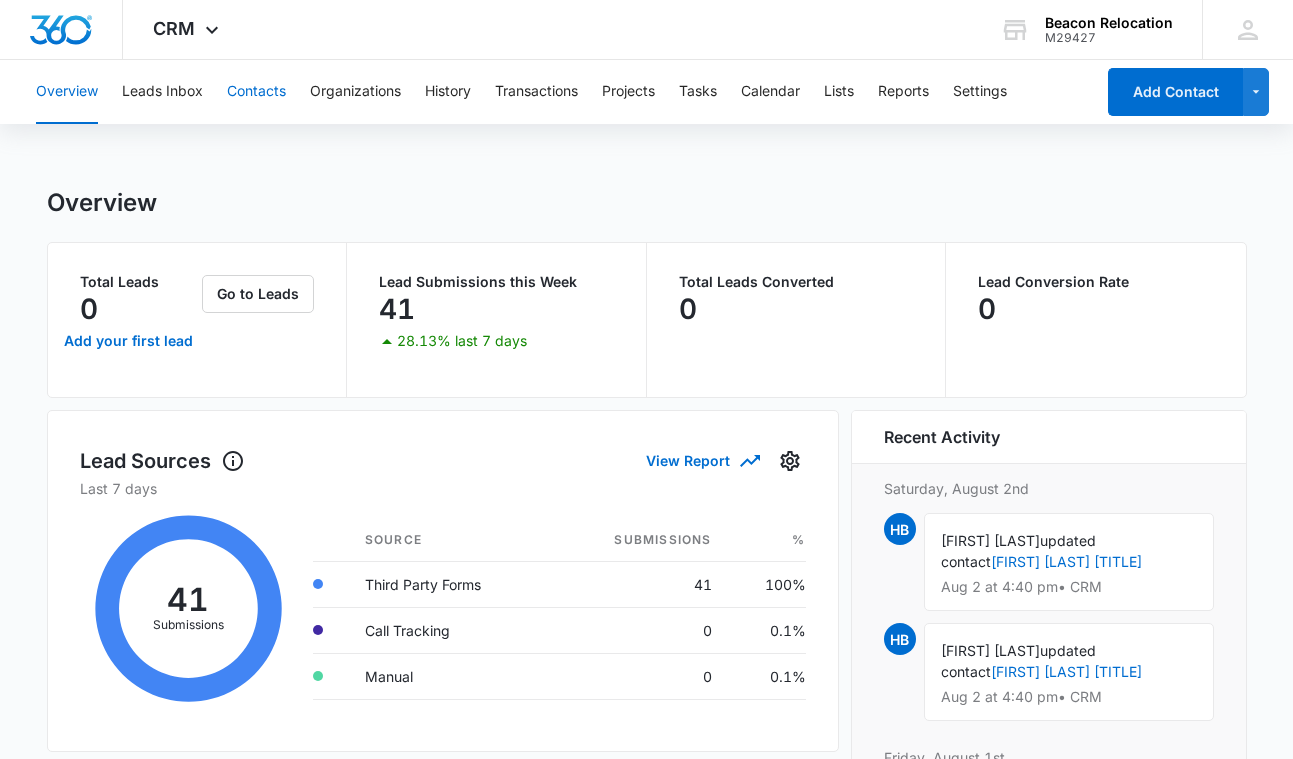 click on "Contacts" at bounding box center (256, 92) 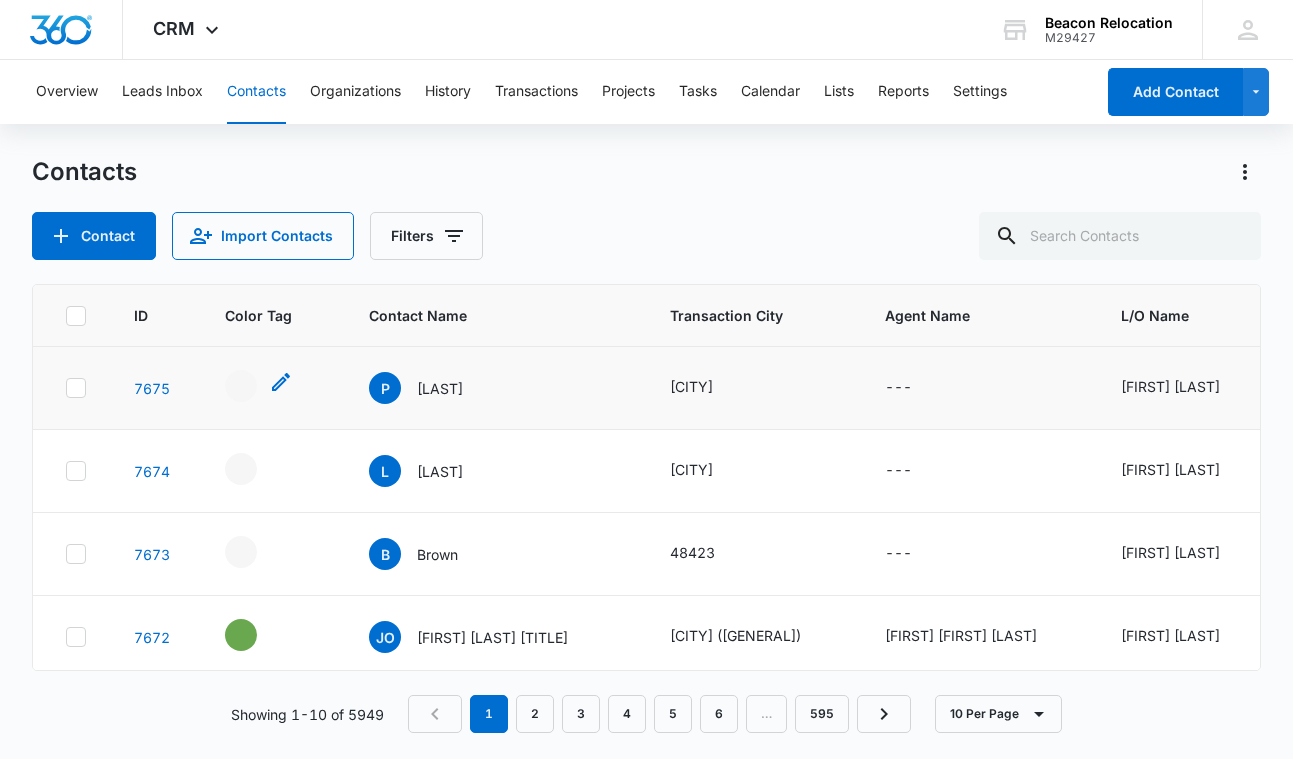 click 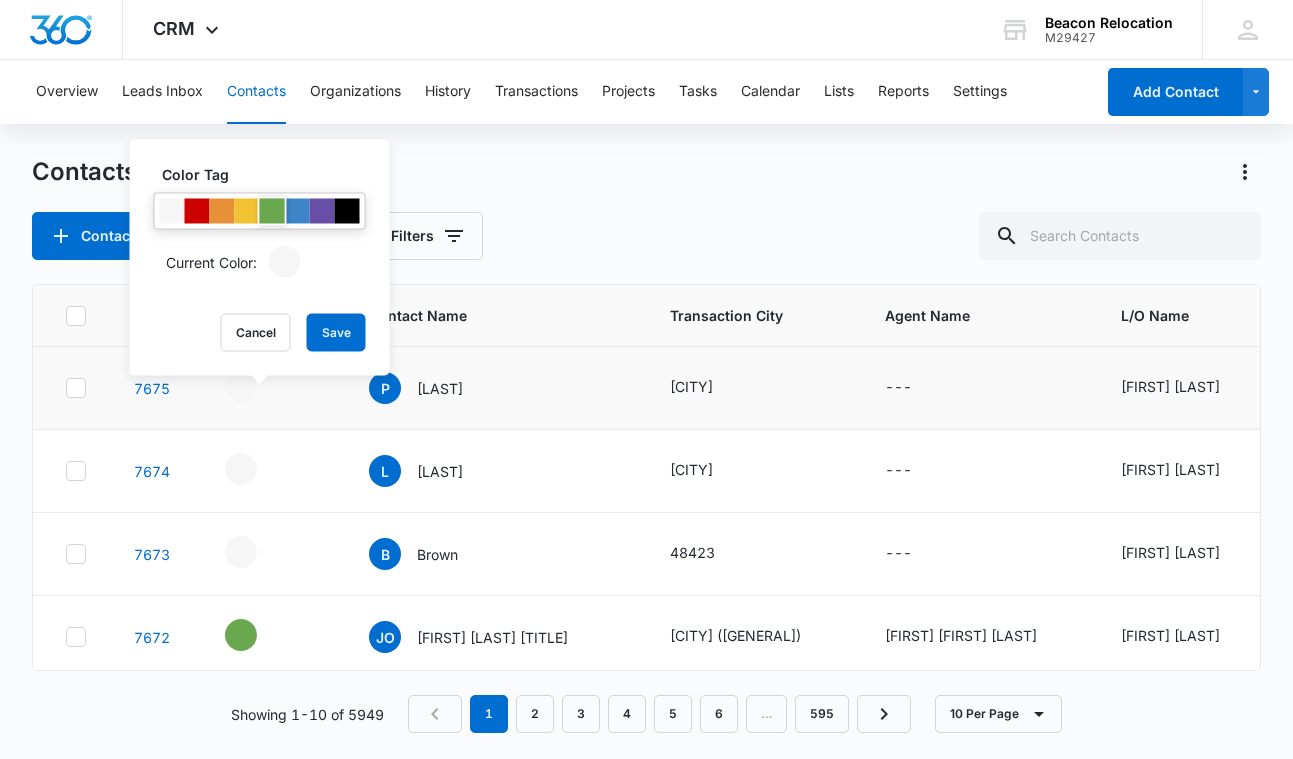 click at bounding box center [272, 211] 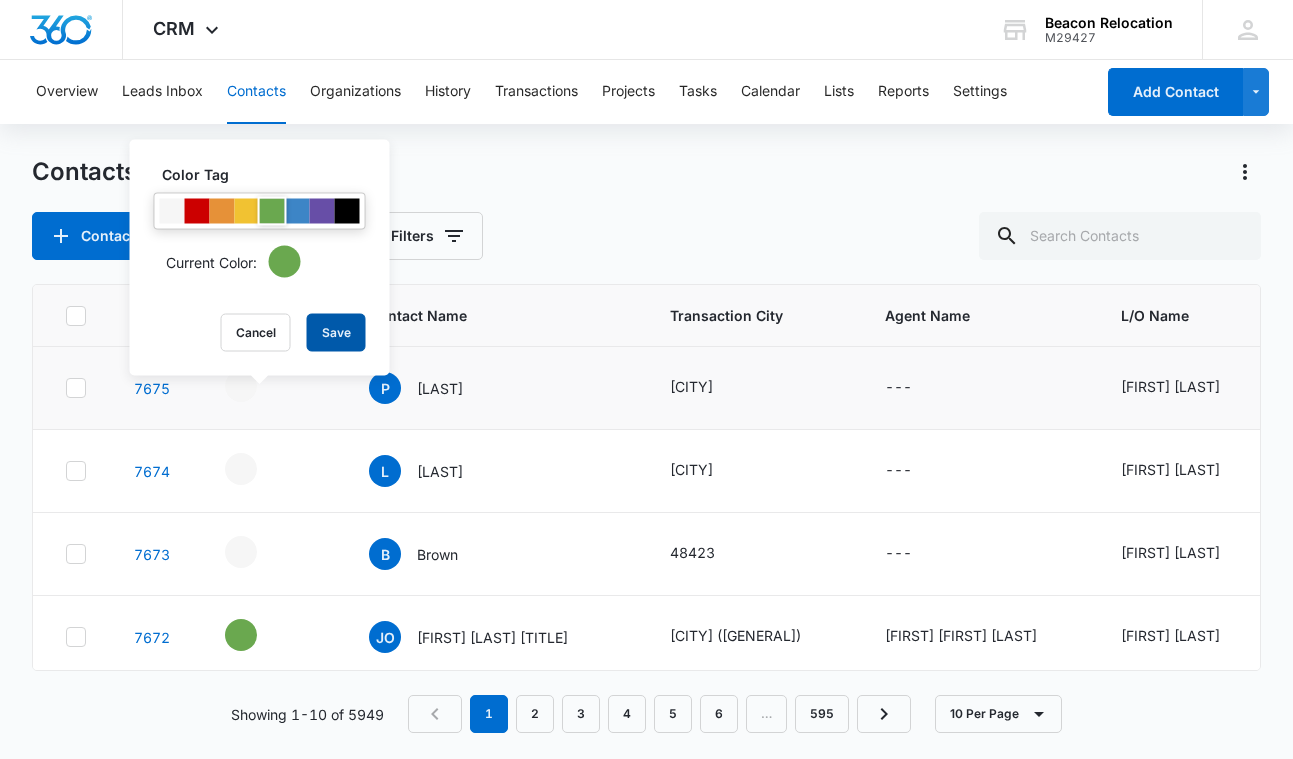 click on "Save" at bounding box center [336, 333] 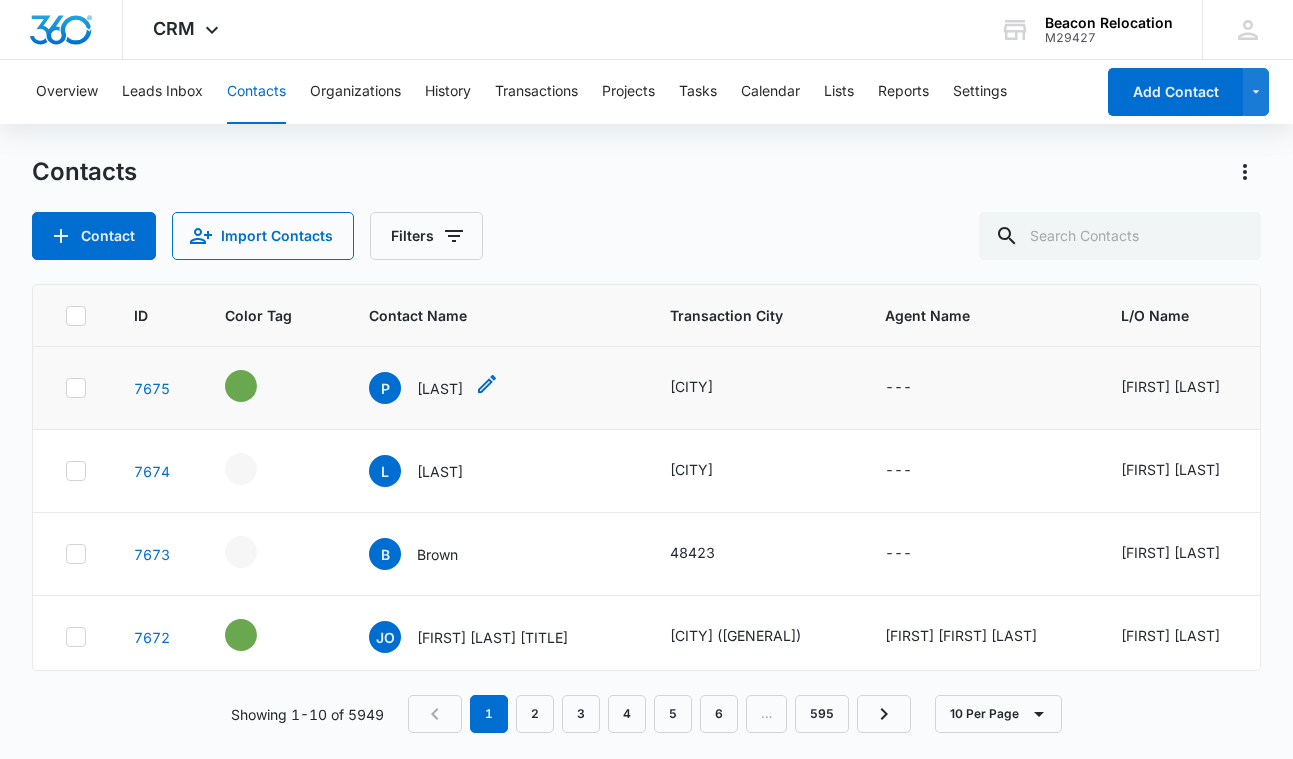 click 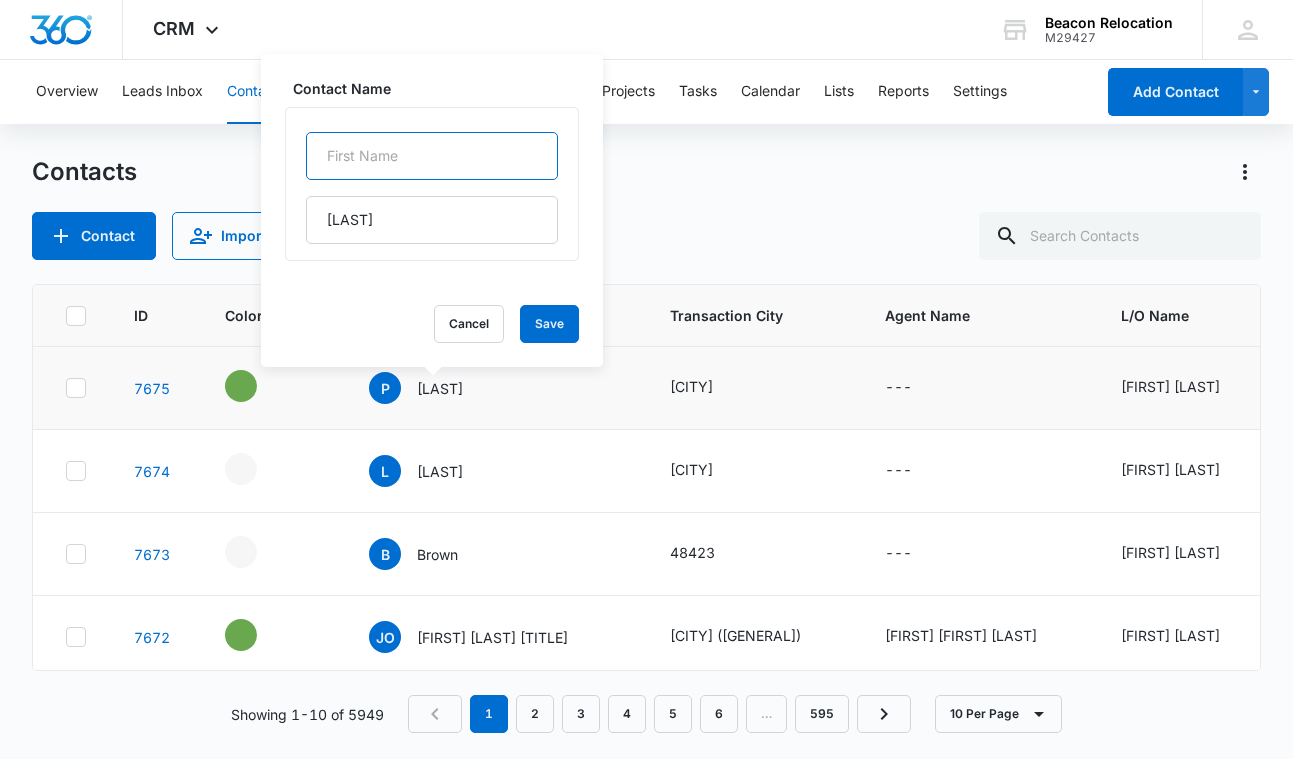 click at bounding box center [432, 156] 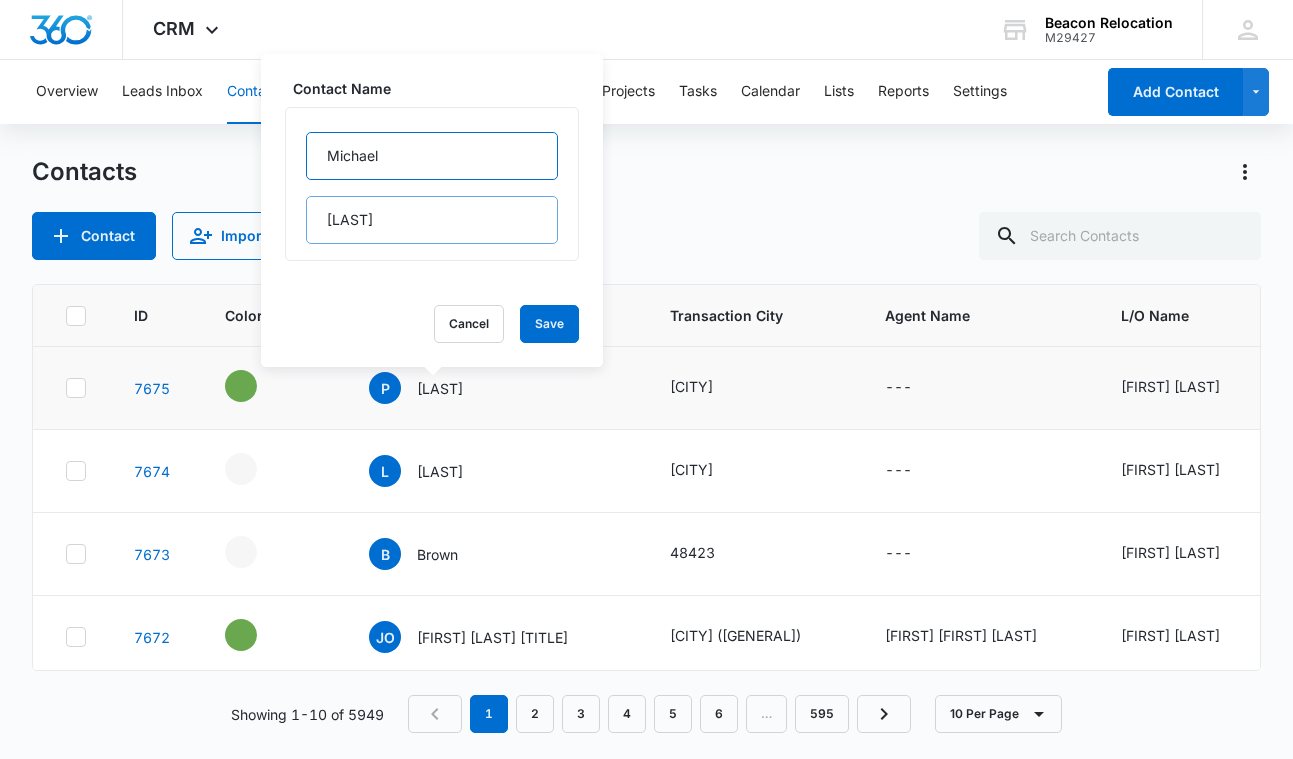 type on "Michael" 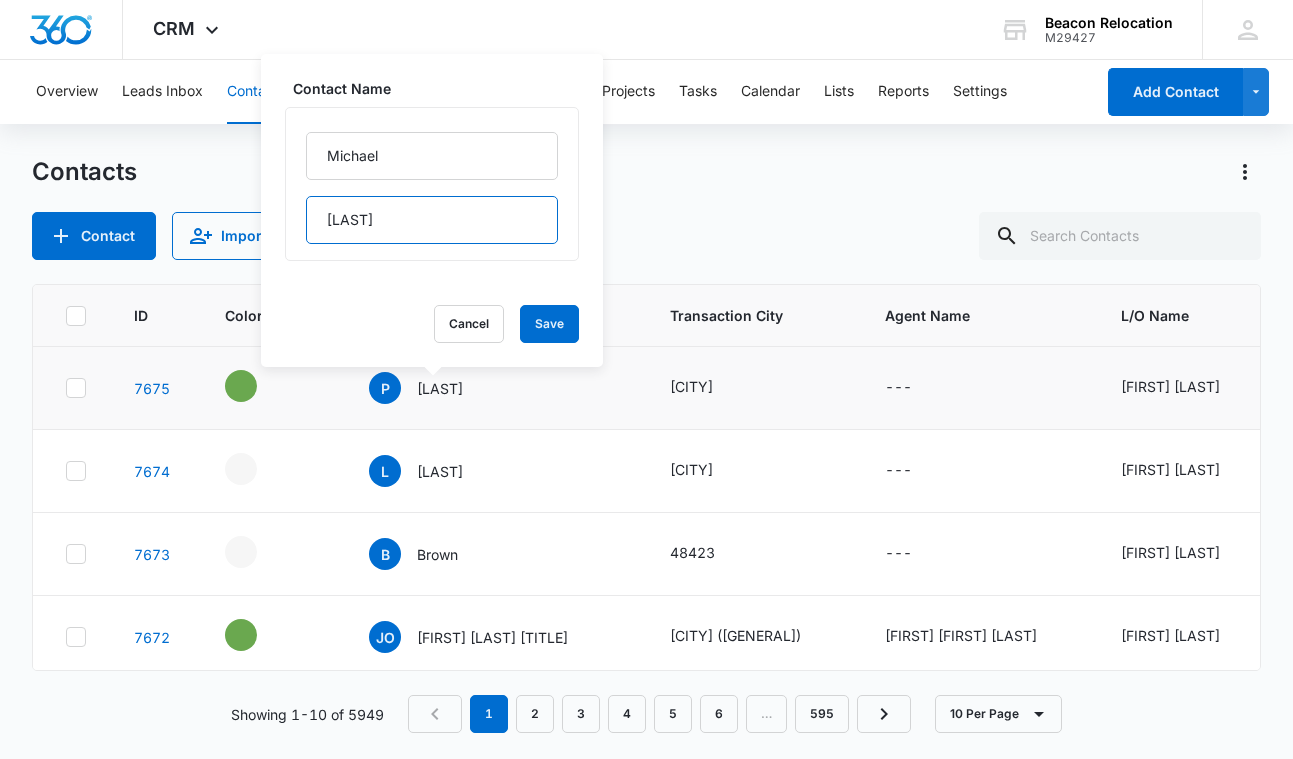 click on "[LAST]" at bounding box center (432, 220) 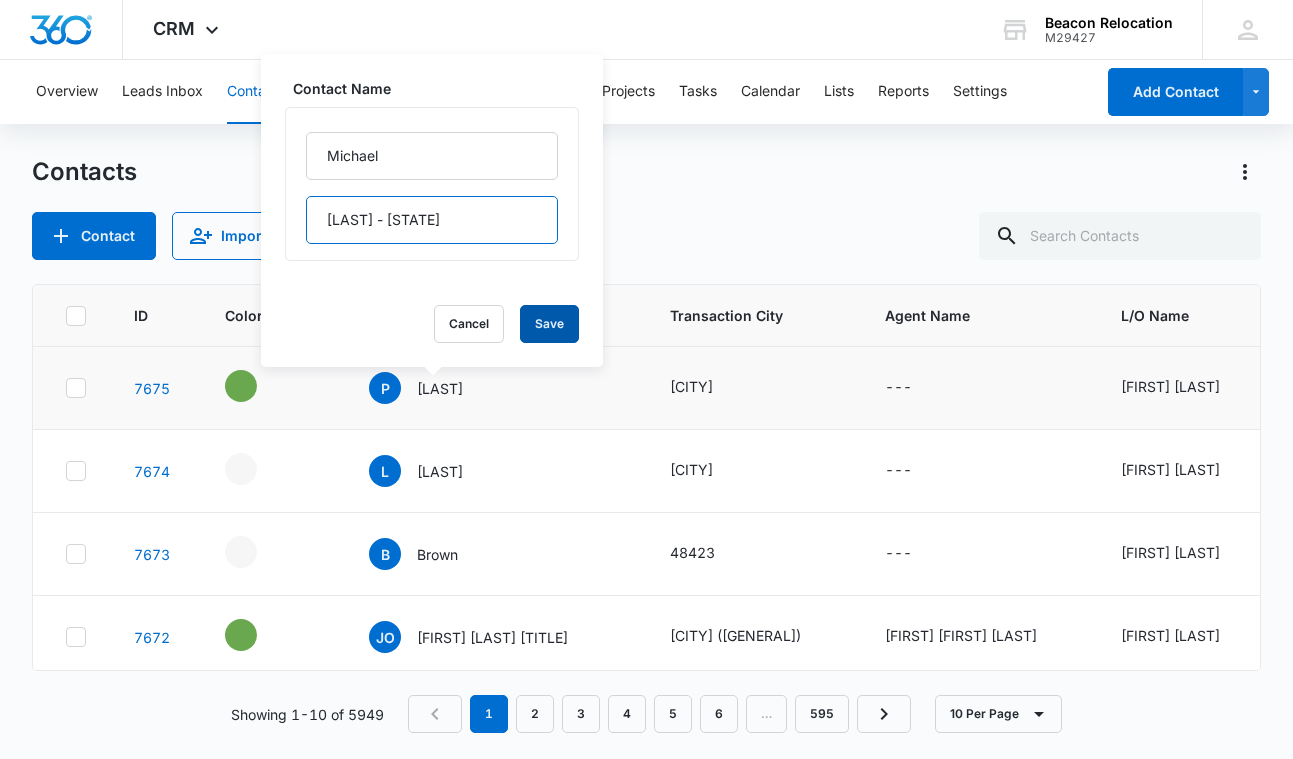 type on "[LAST] - [STATE]" 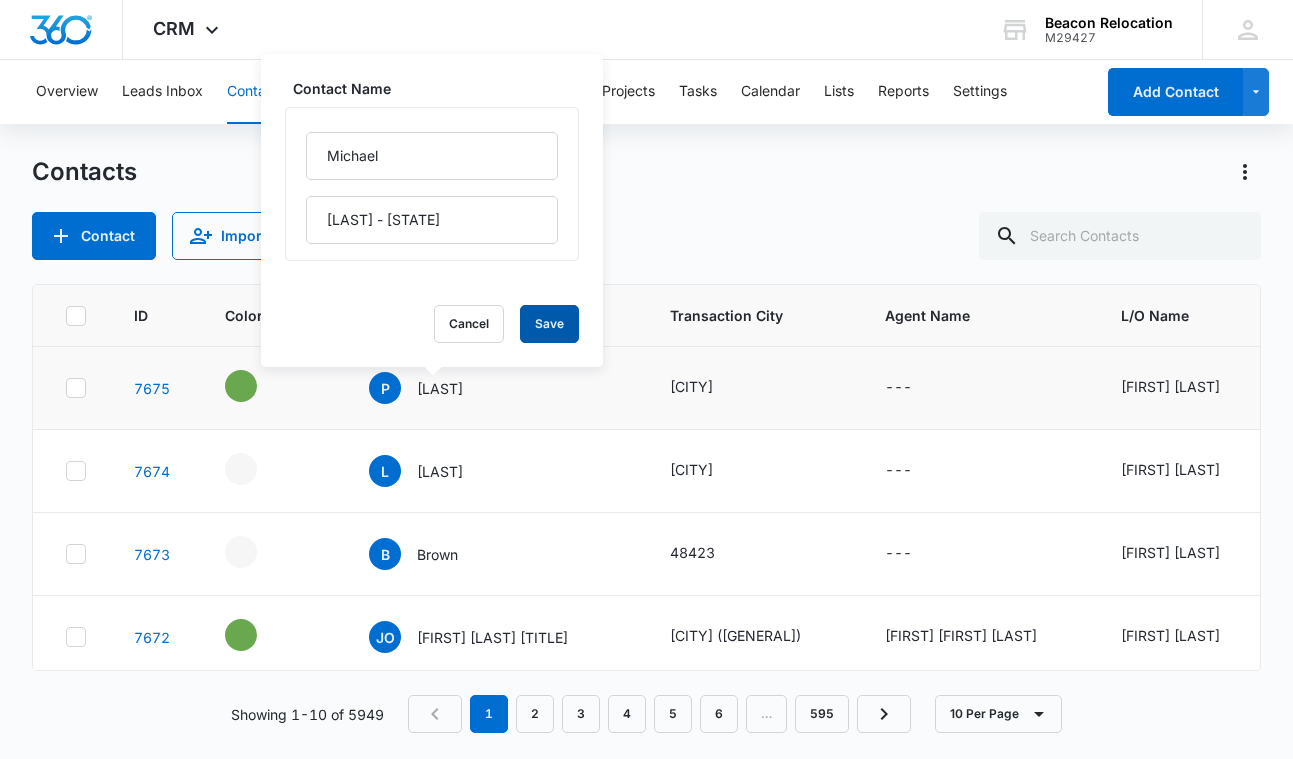 click on "Save" at bounding box center [549, 324] 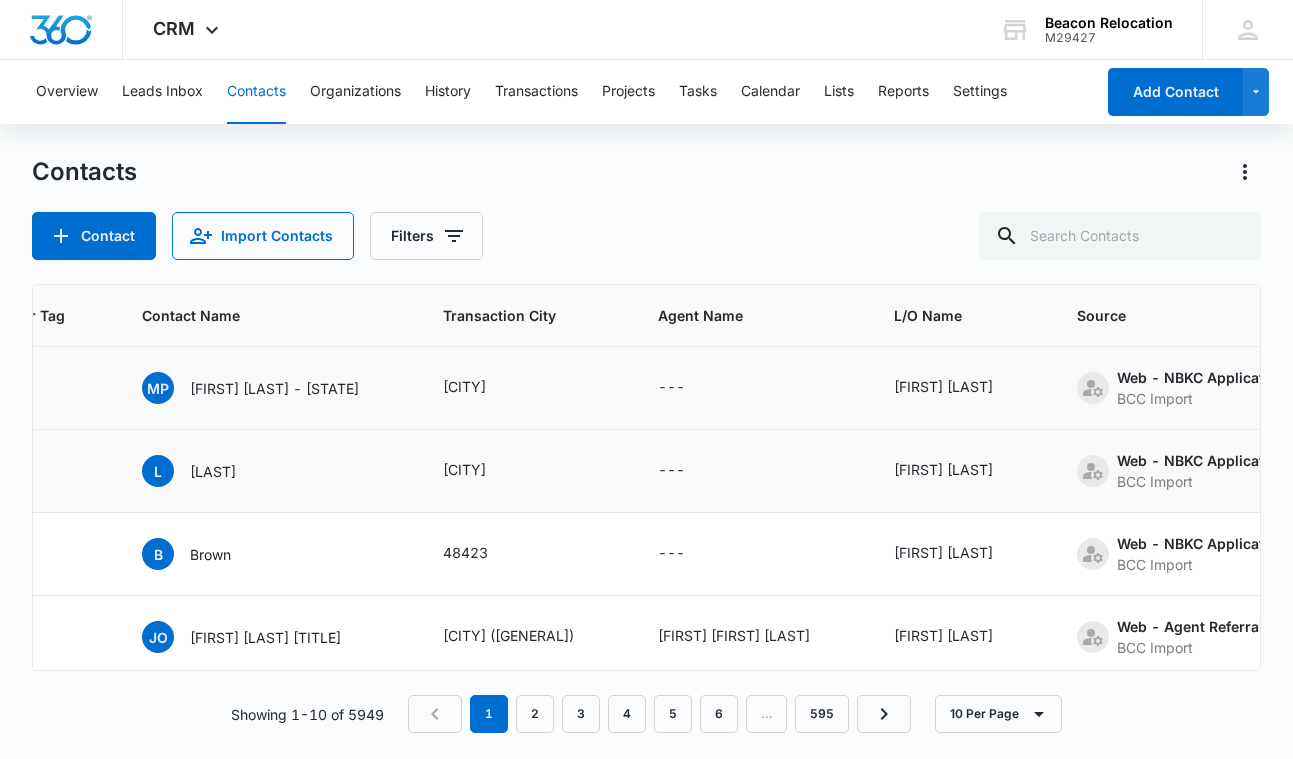 scroll, scrollTop: 0, scrollLeft: 268, axis: horizontal 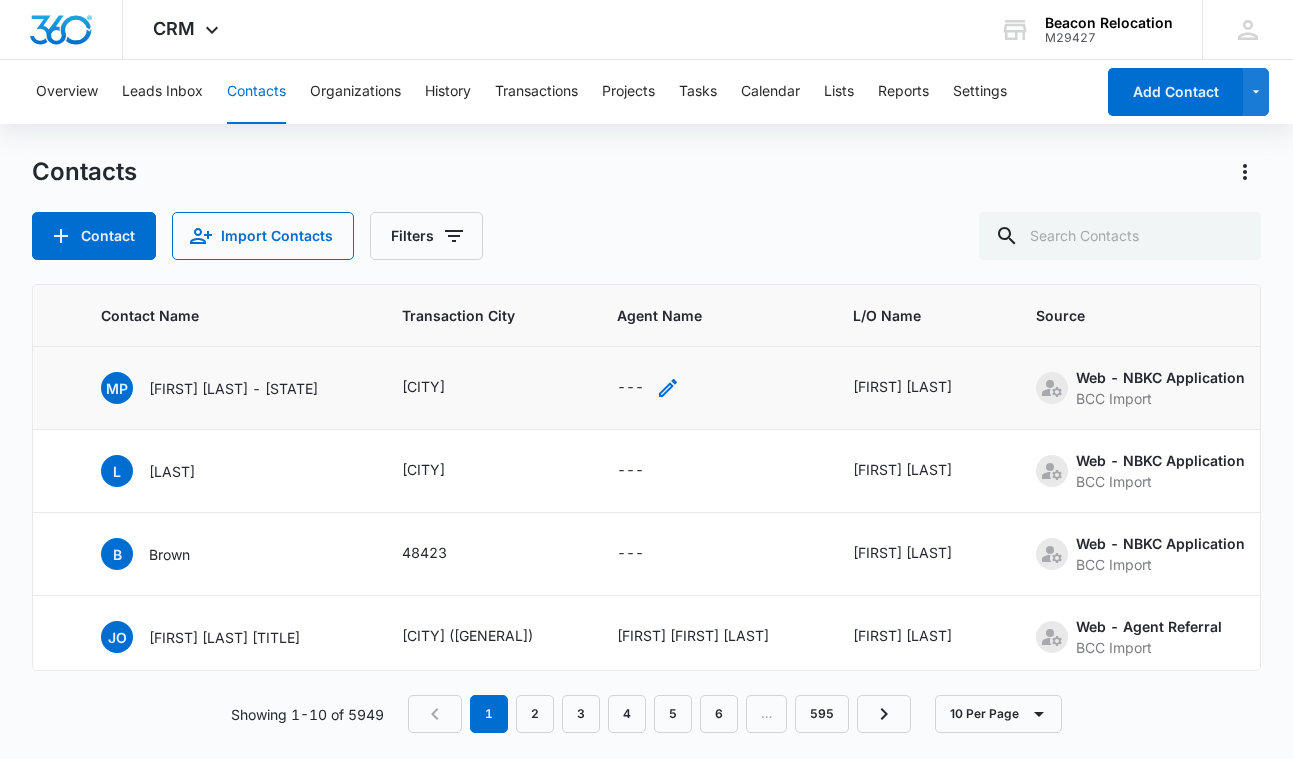 click 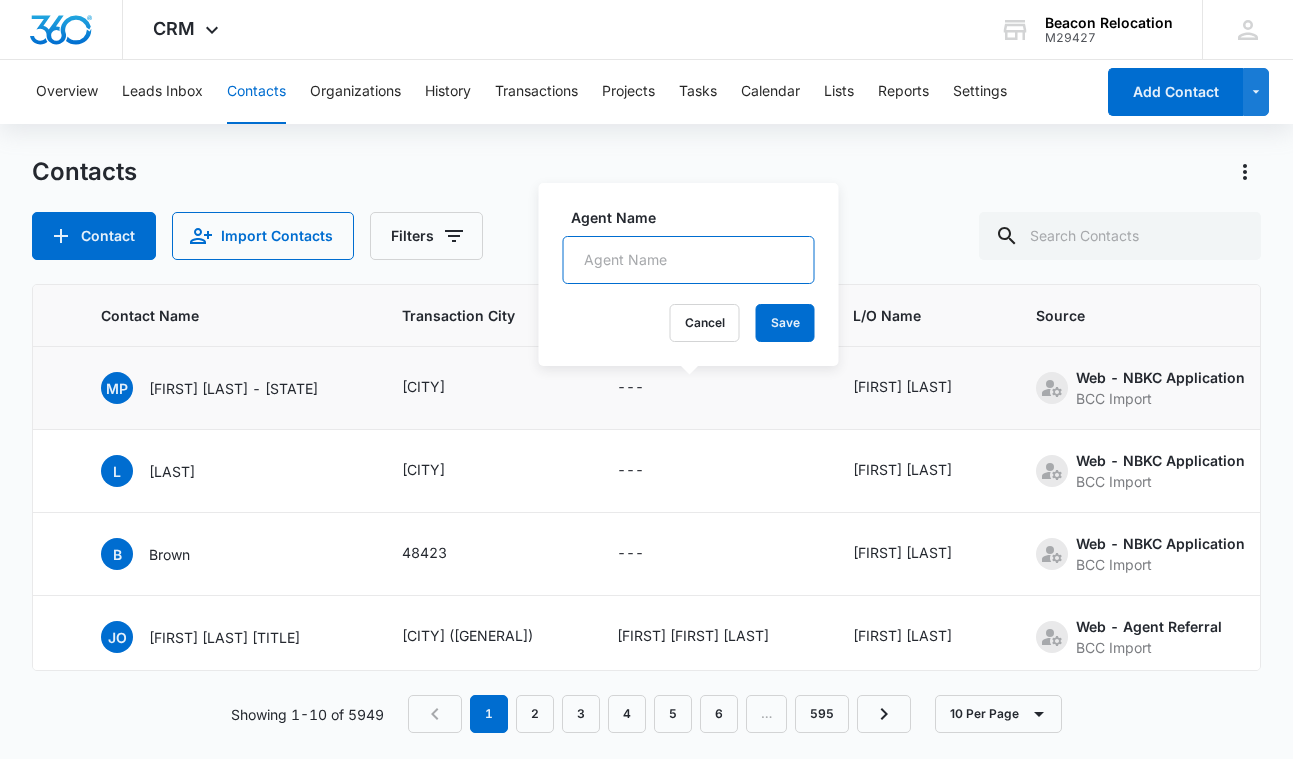 click on "Agent Name" at bounding box center [689, 260] 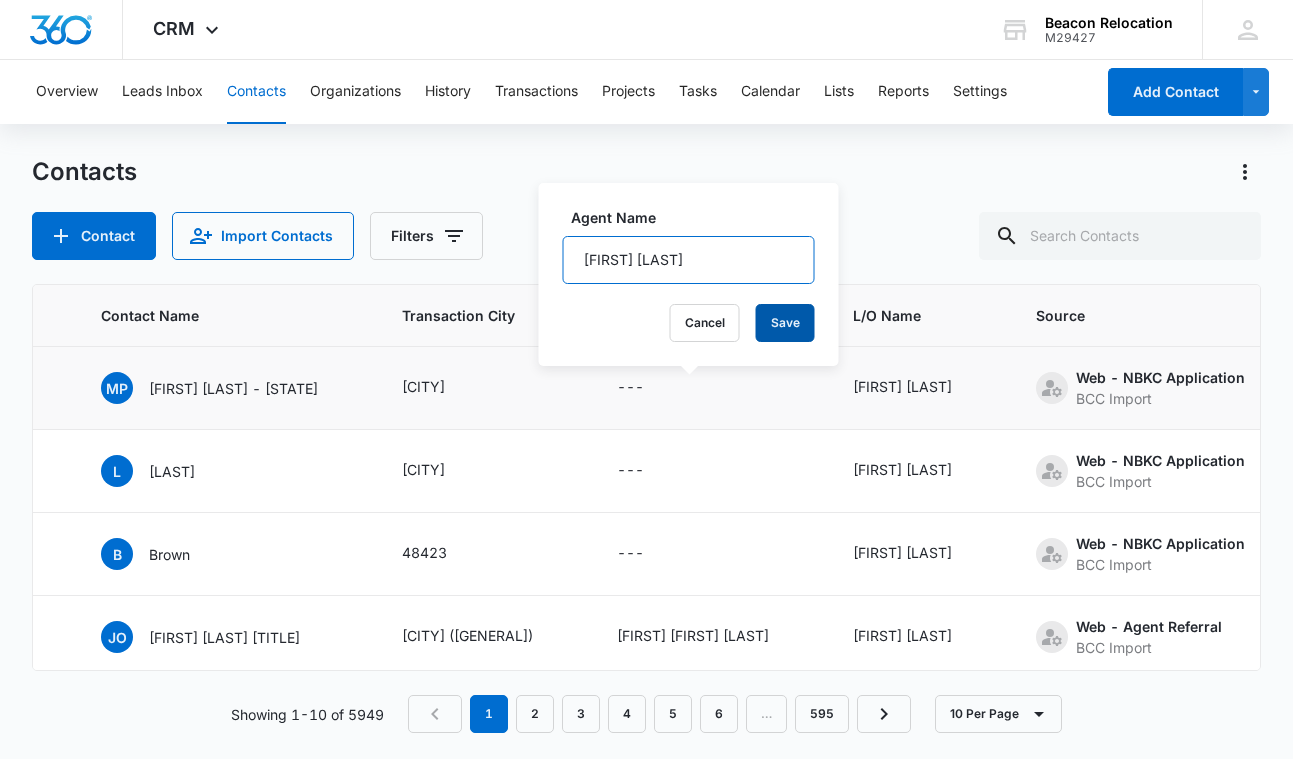 type on "[FIRST] [LAST]" 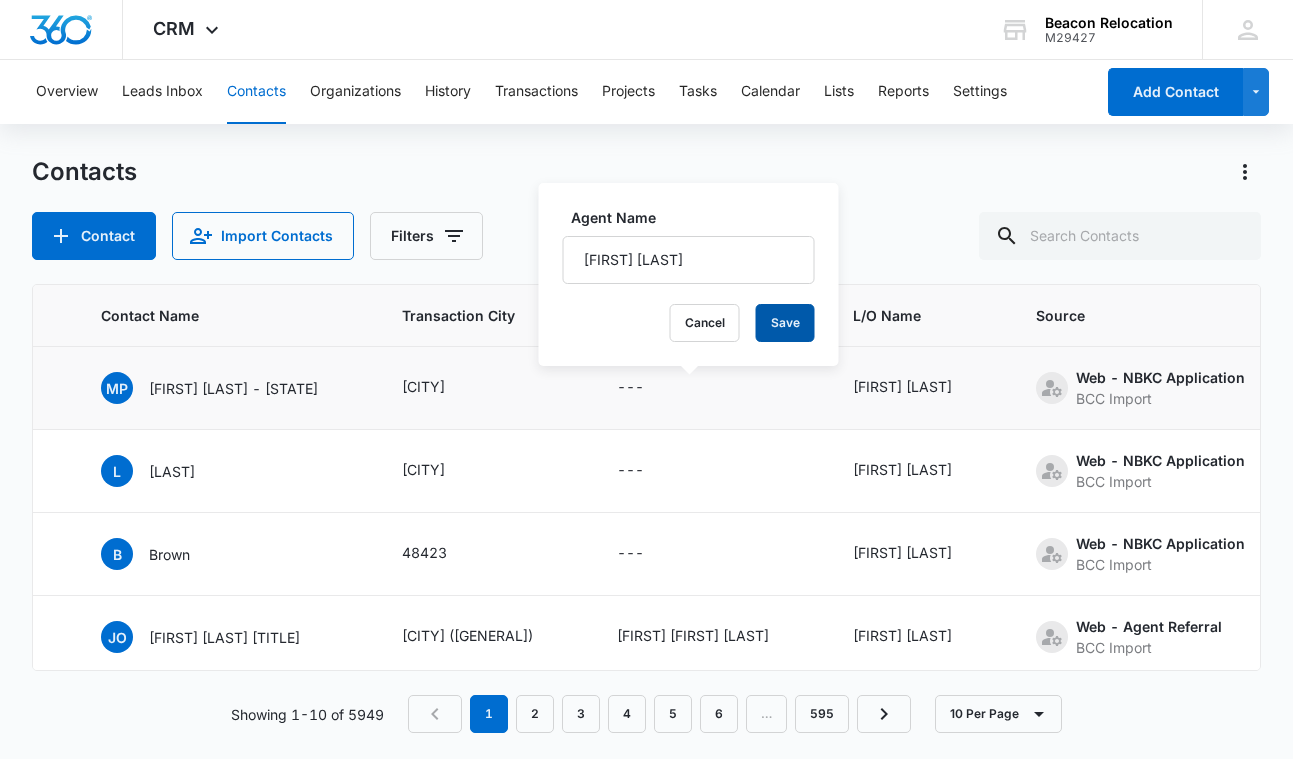 click on "Save" at bounding box center (785, 323) 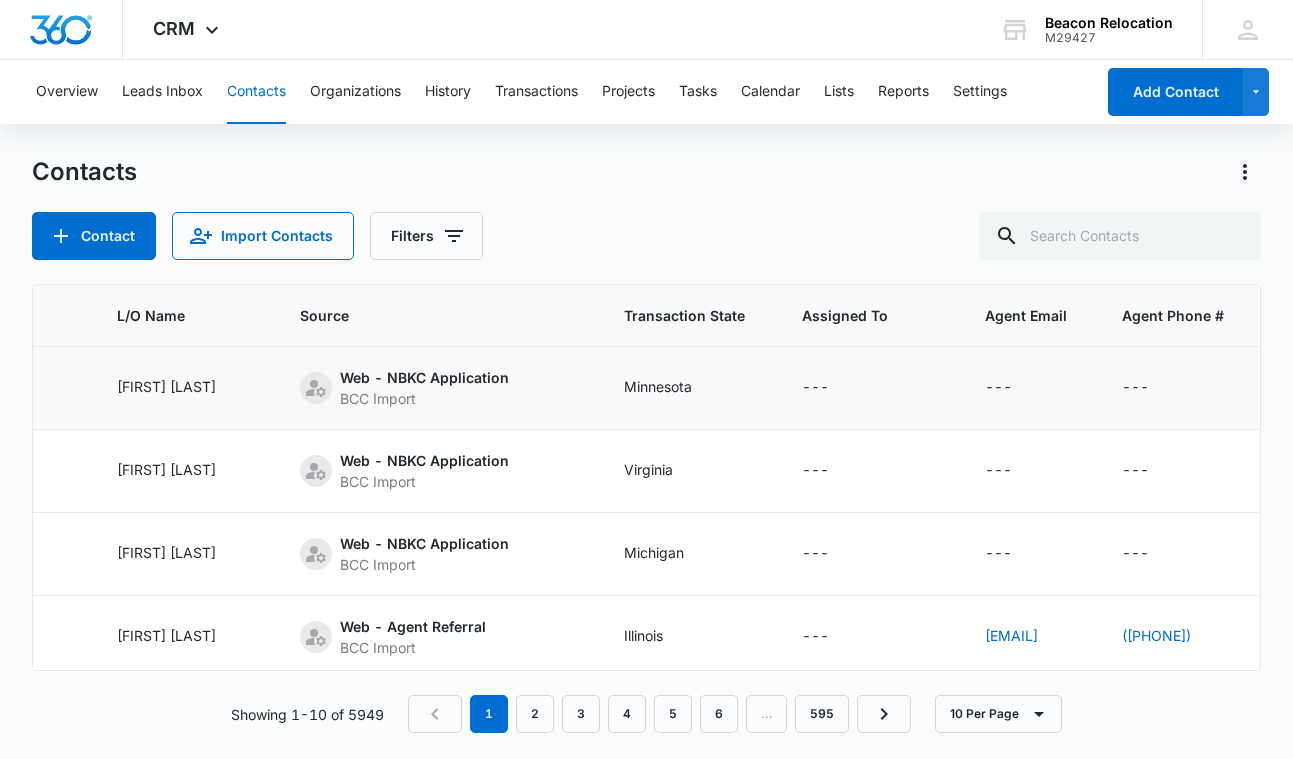 scroll, scrollTop: 0, scrollLeft: 1171, axis: horizontal 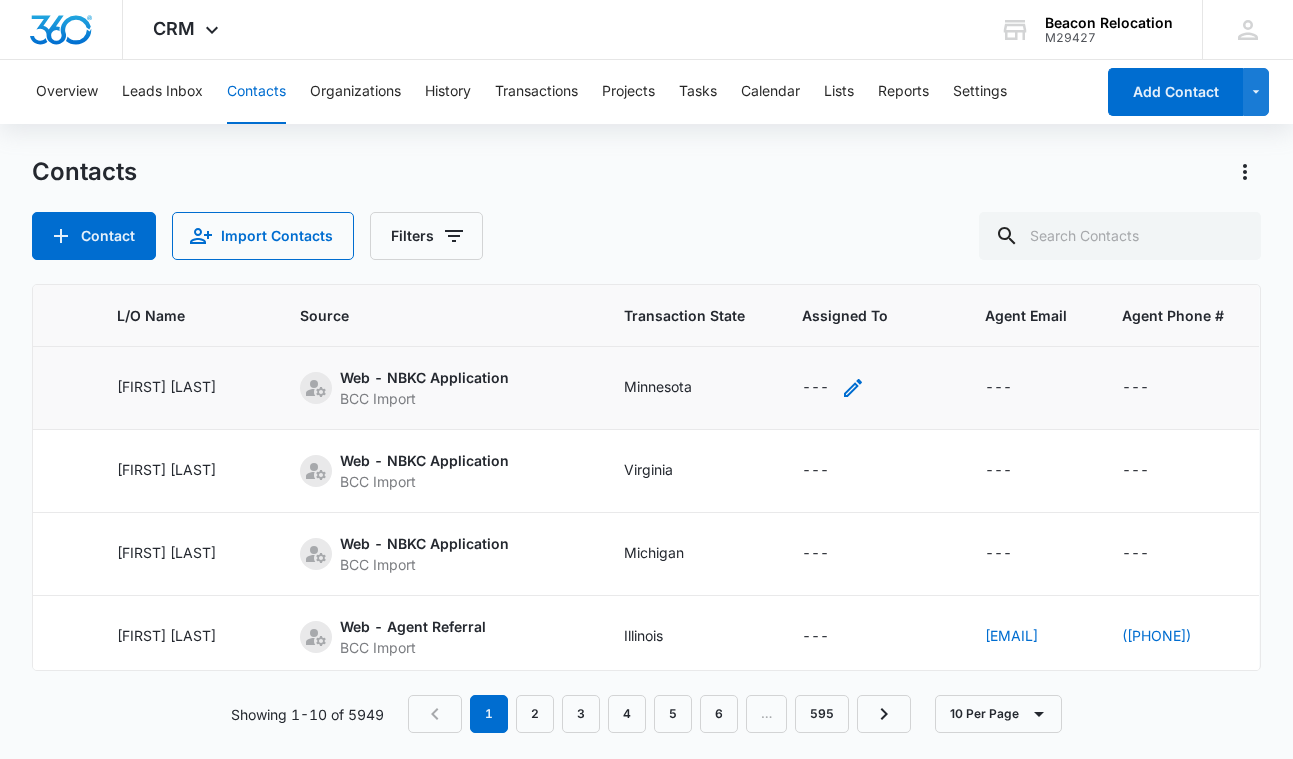 click 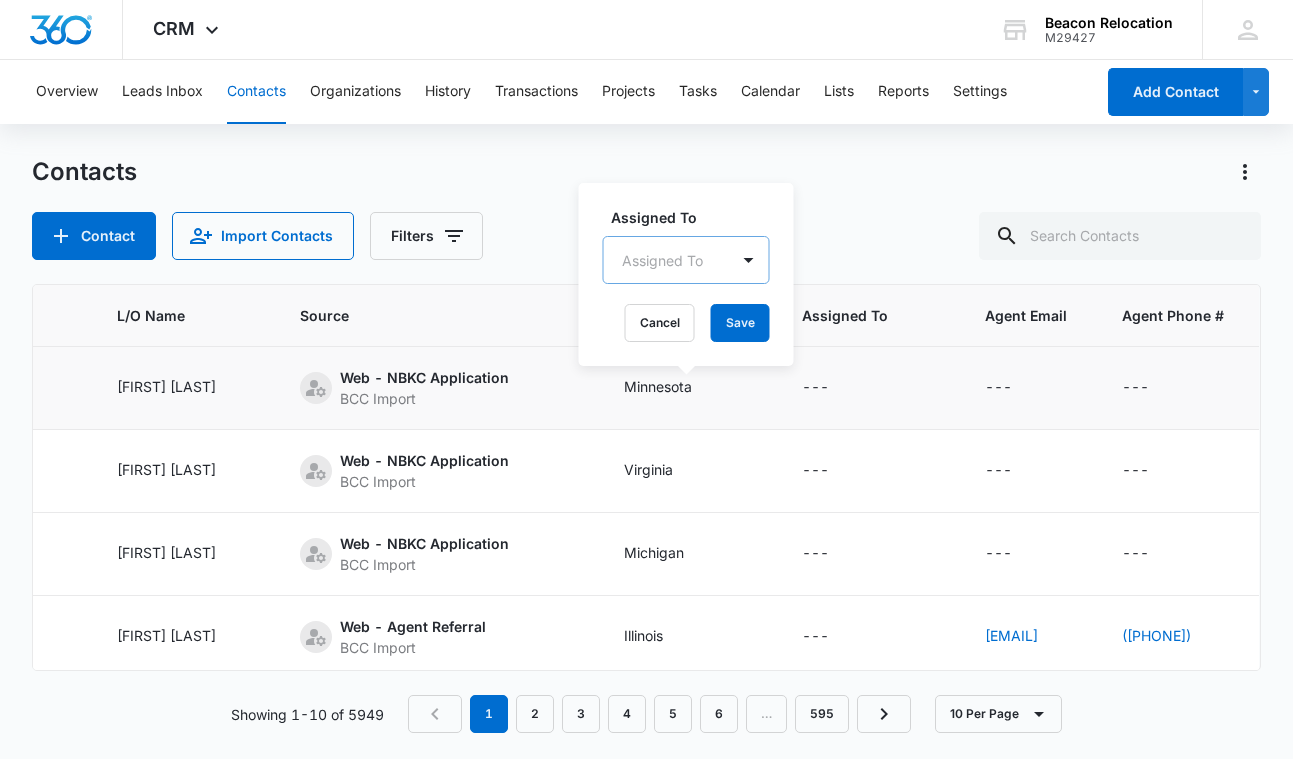 click on "Assigned To" at bounding box center [666, 260] 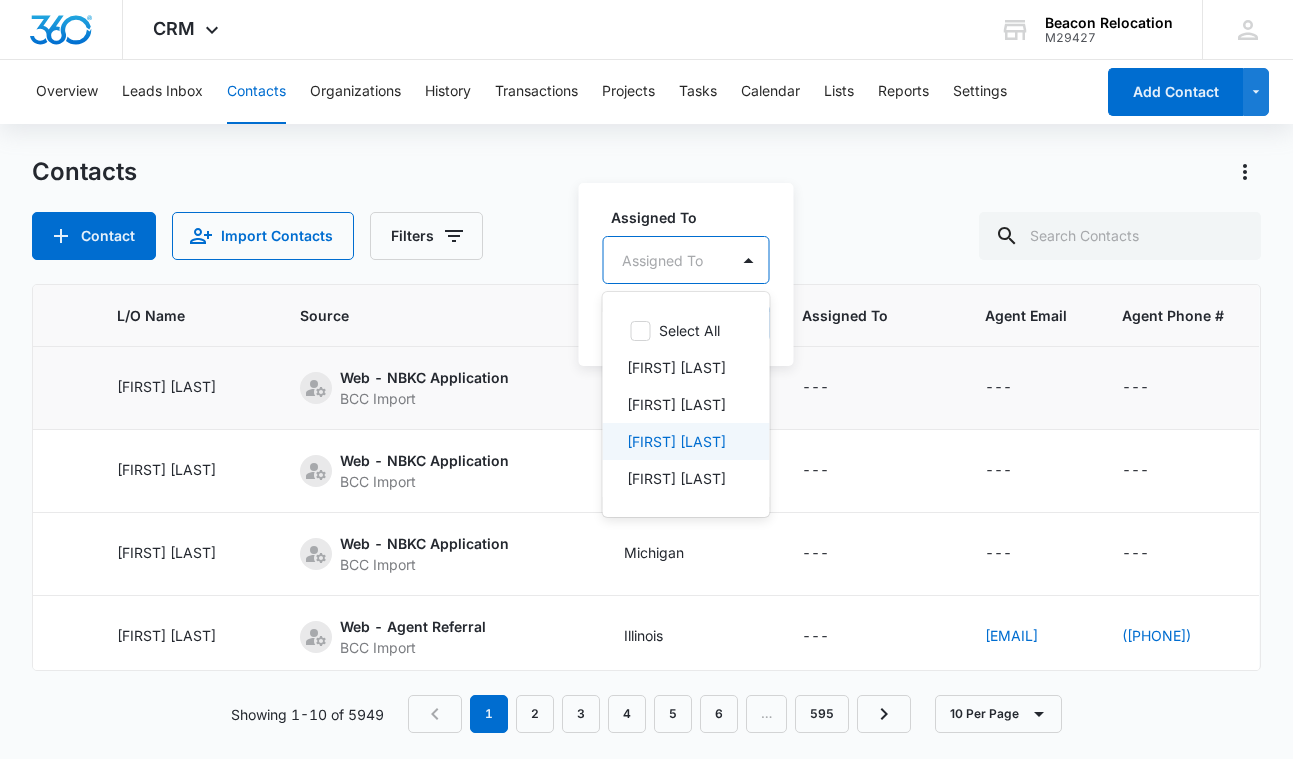 click on "[FIRST] [LAST]" at bounding box center [676, 441] 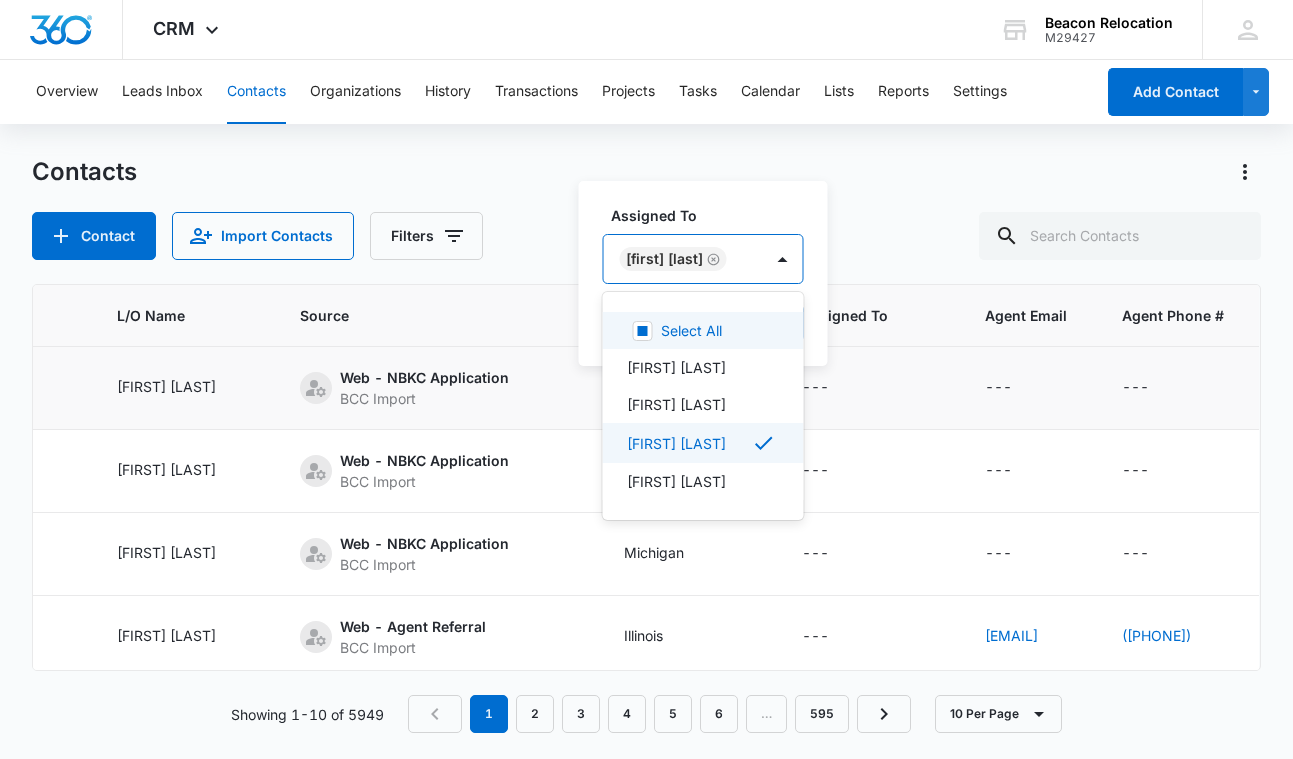 click on "[FIRST] [LAST]" at bounding box center (683, 259) 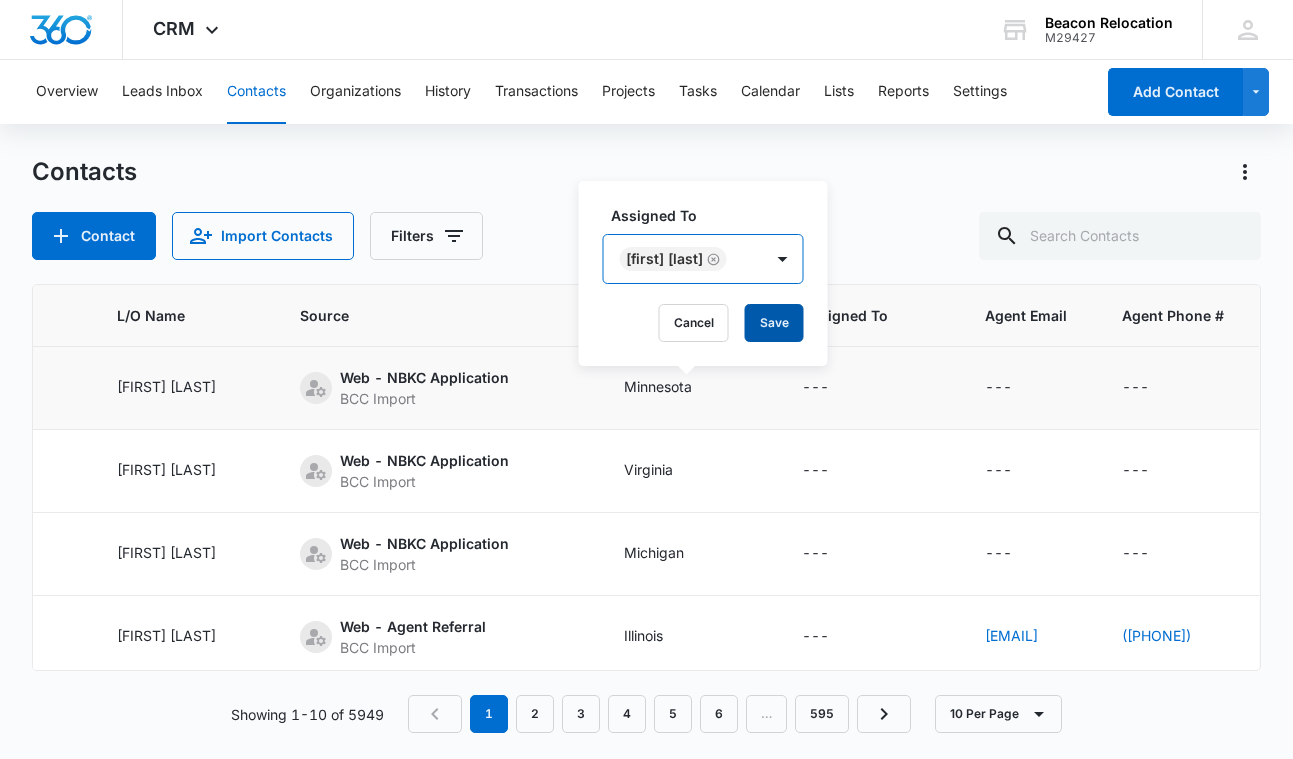 click on "Save" at bounding box center (774, 323) 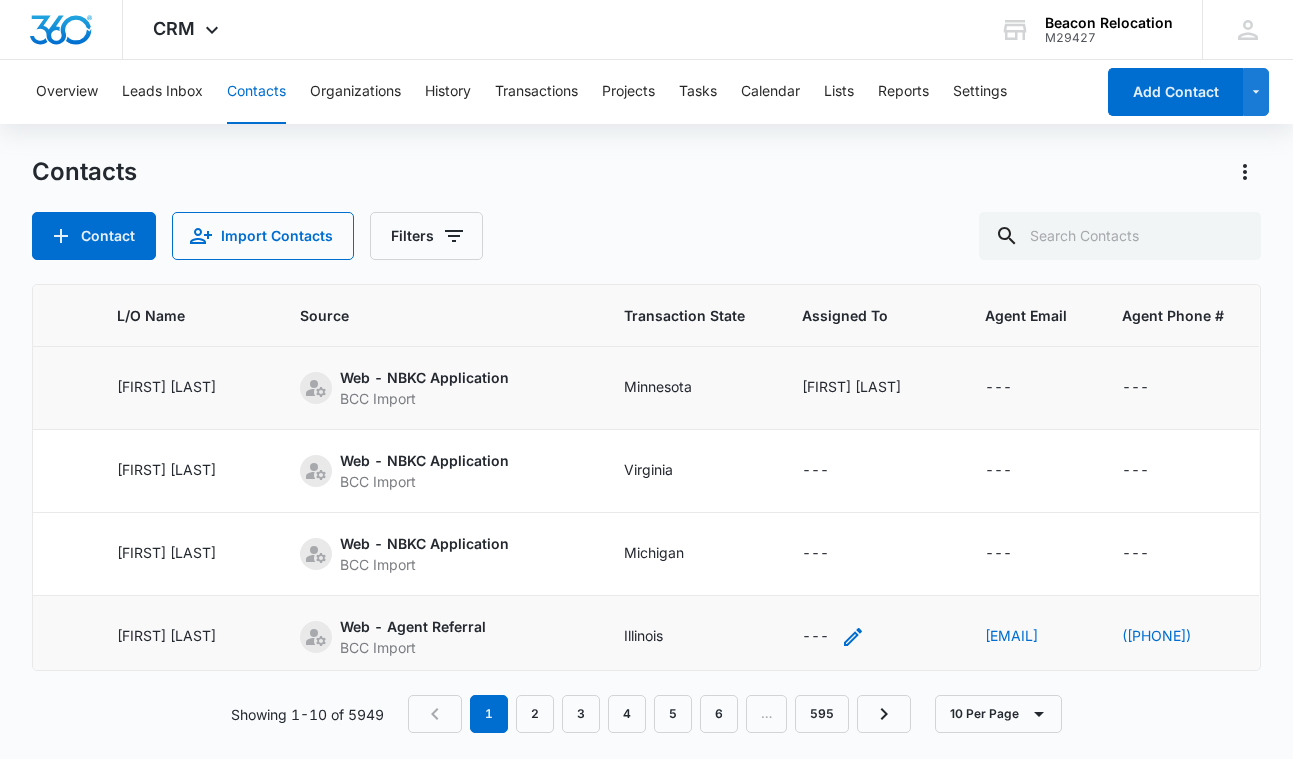 click 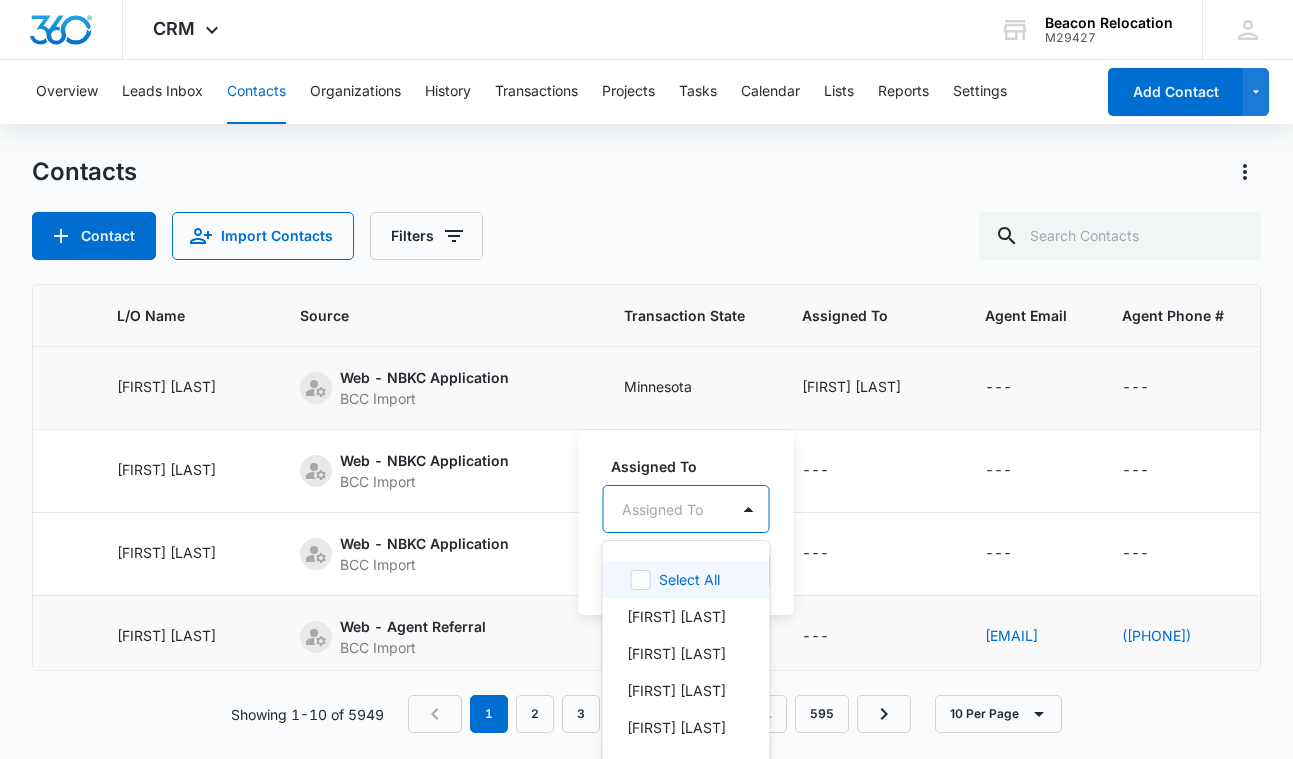 click on "Assigned To" at bounding box center (666, 509) 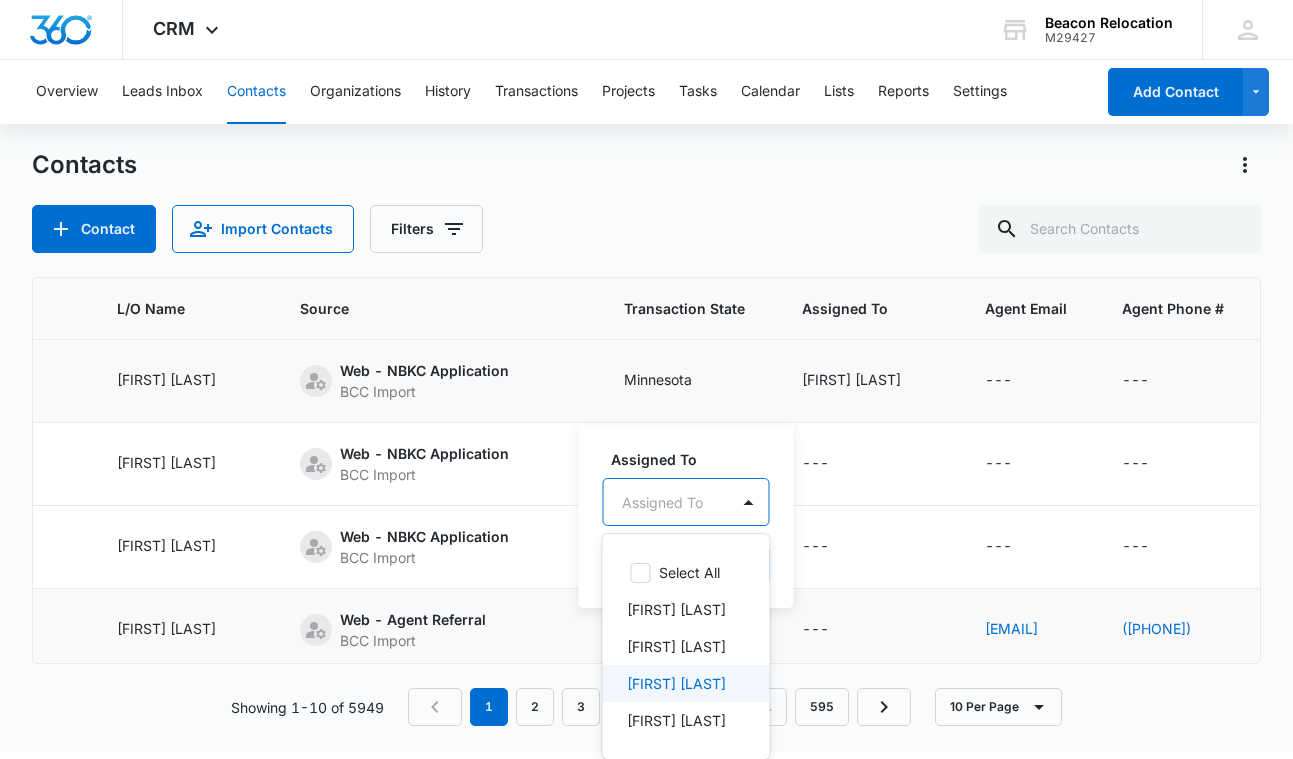 click on "[FIRST] [LAST]" at bounding box center [676, 683] 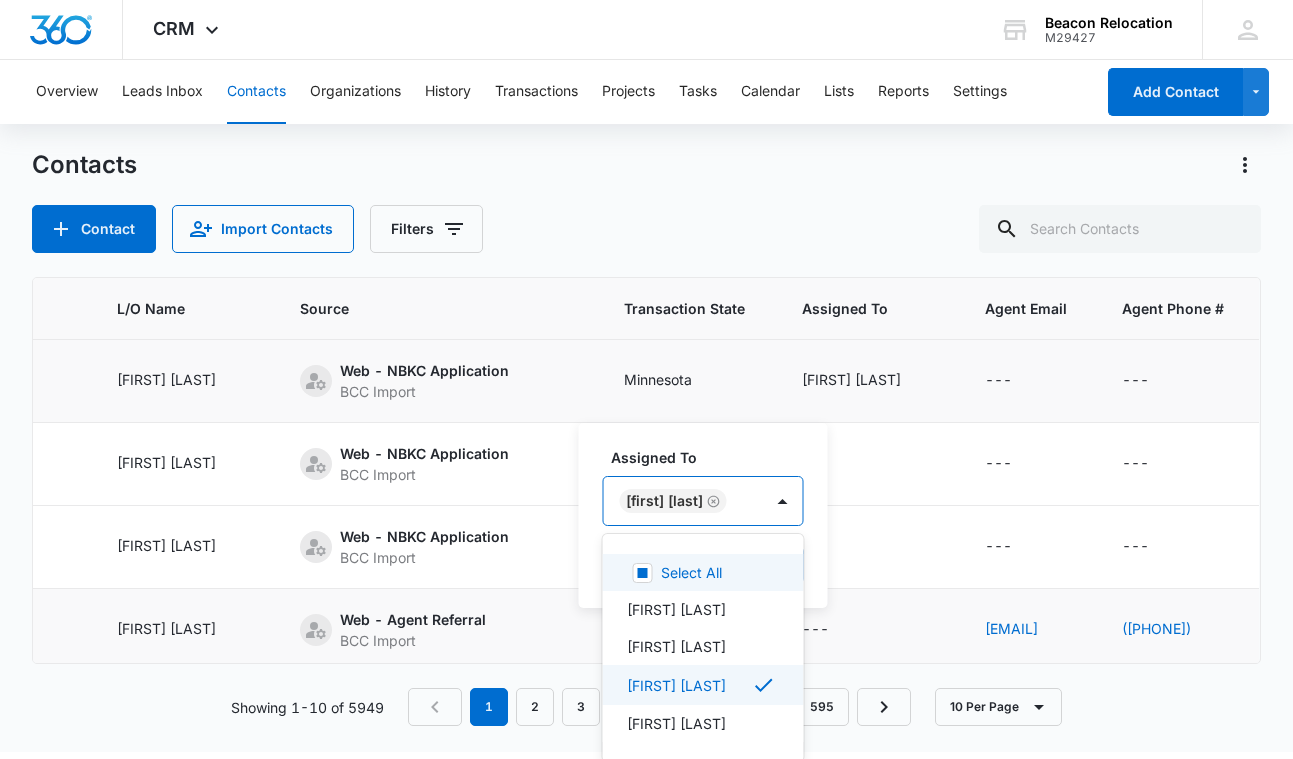 click on "[FIRST] [LAST]" at bounding box center (703, 501) 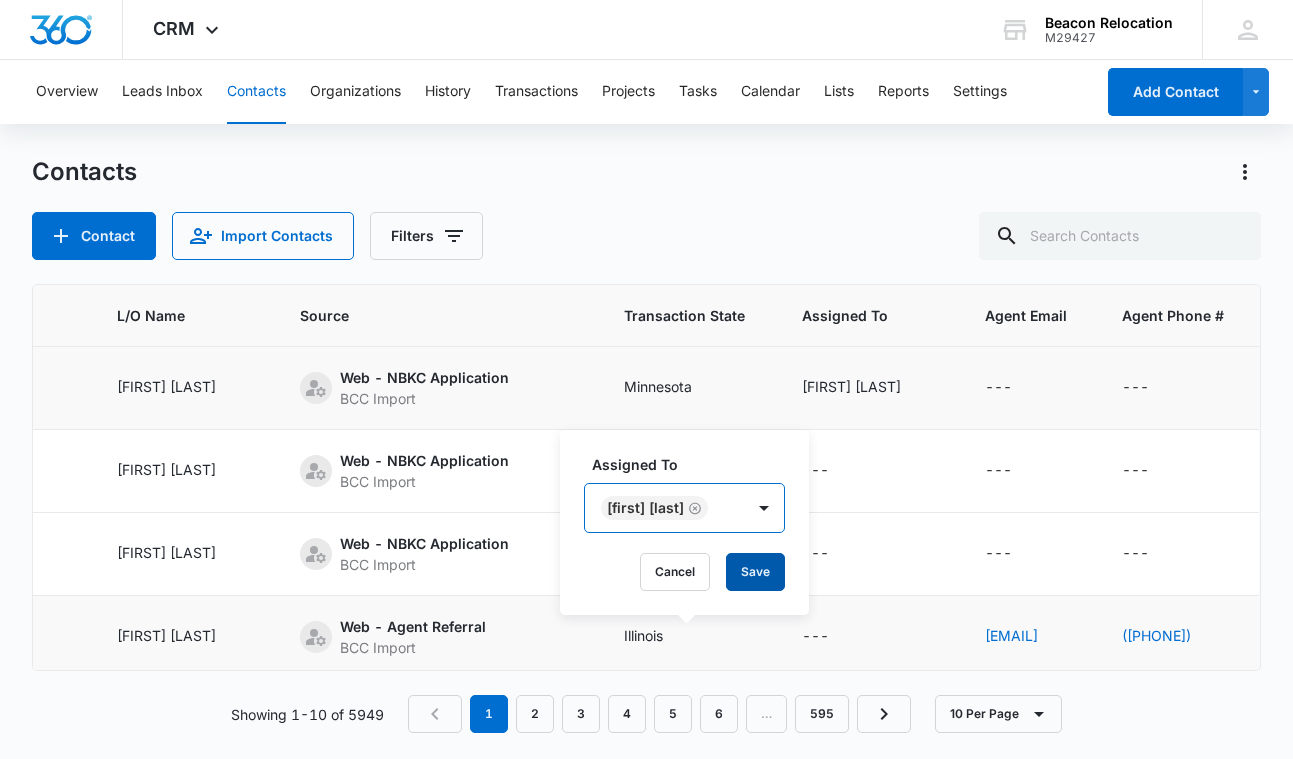 click on "Save" at bounding box center (755, 572) 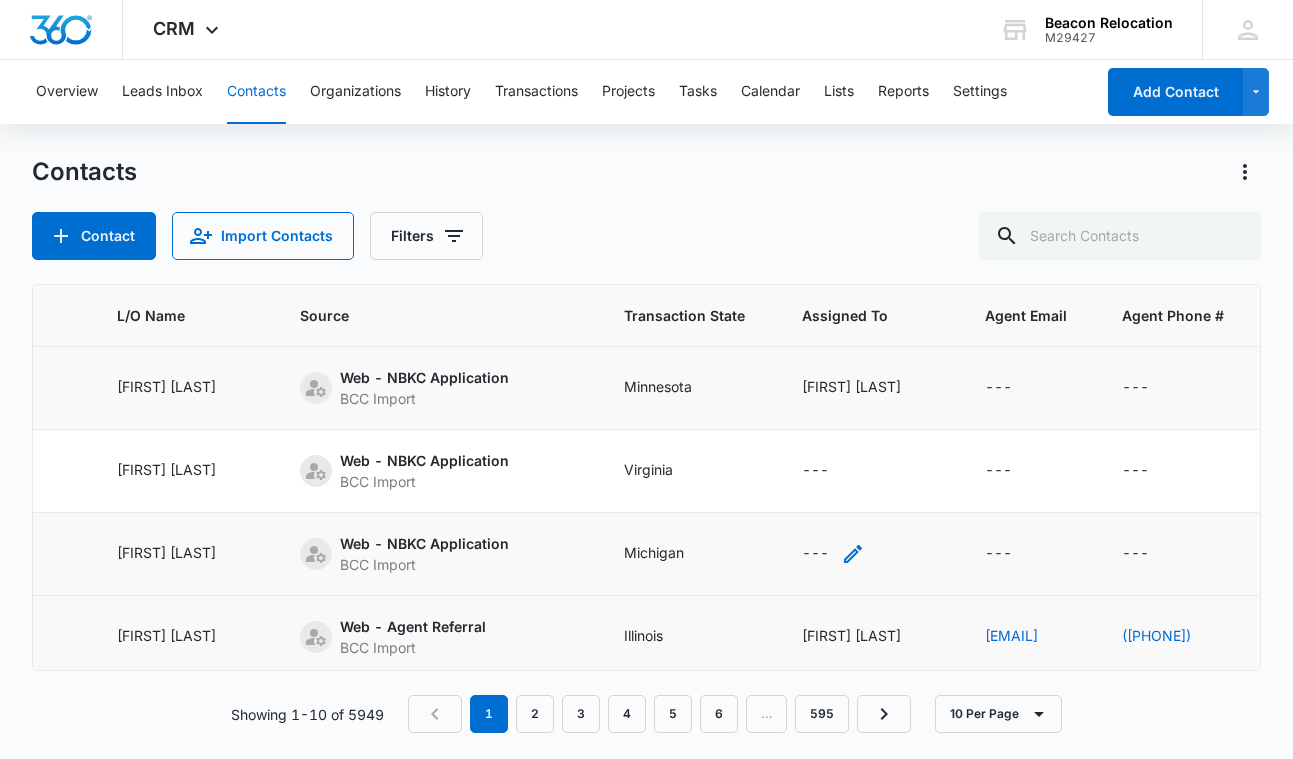 click 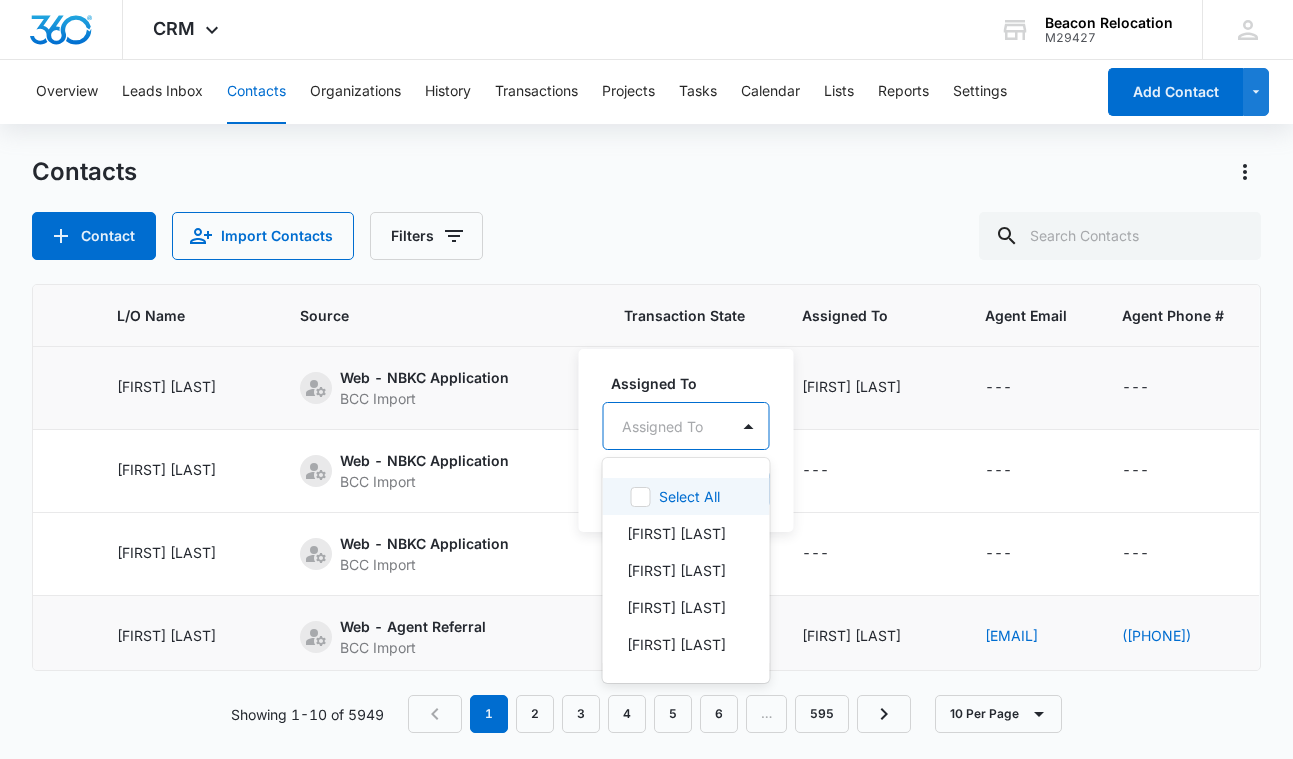 click on "Assigned To" at bounding box center (666, 426) 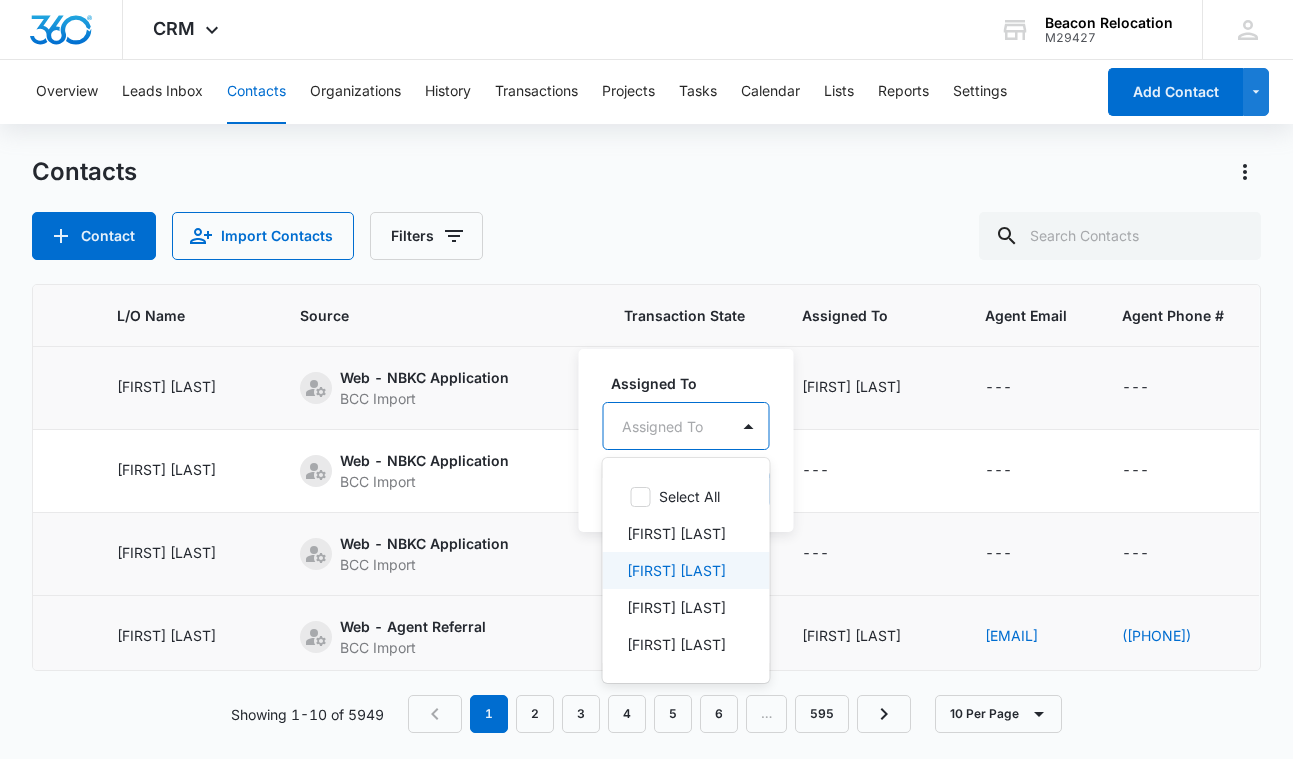 click on "[FIRST] [LAST]" at bounding box center (676, 570) 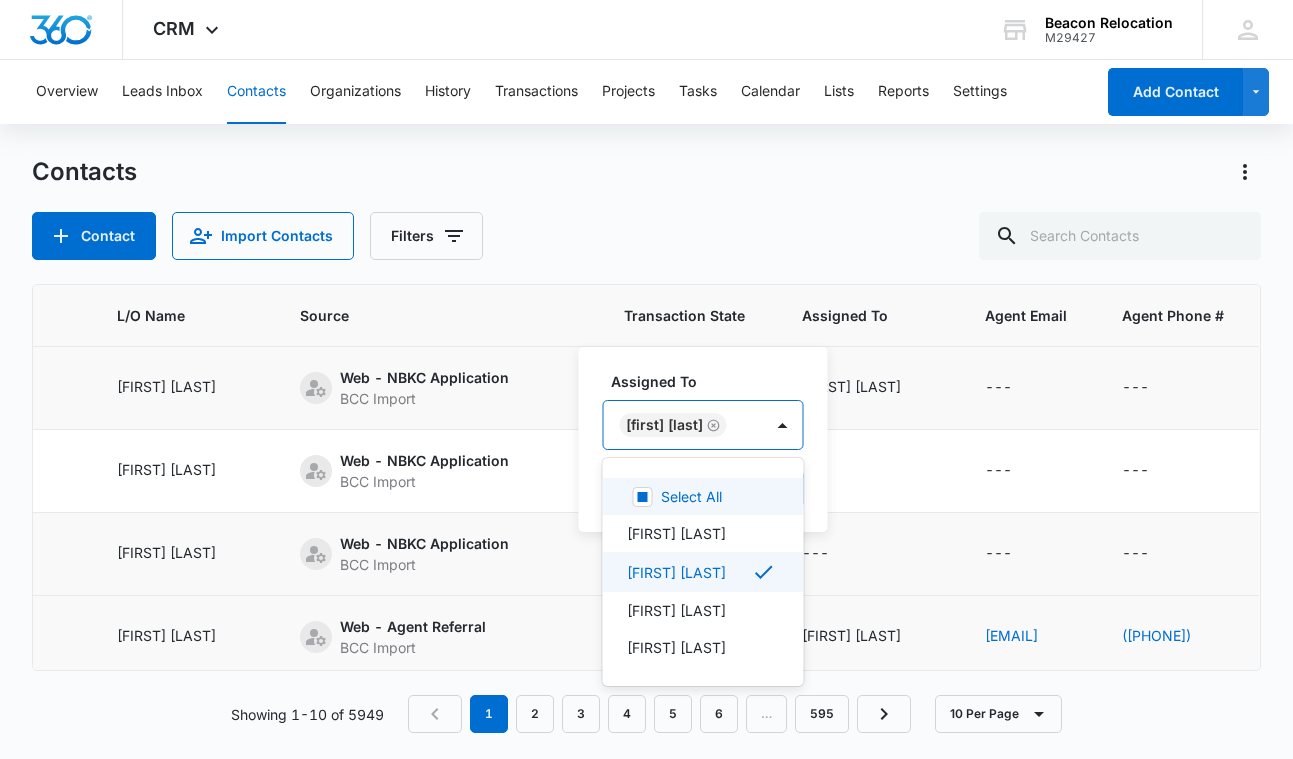 click on "[FIRST] [LAST]" at bounding box center (683, 425) 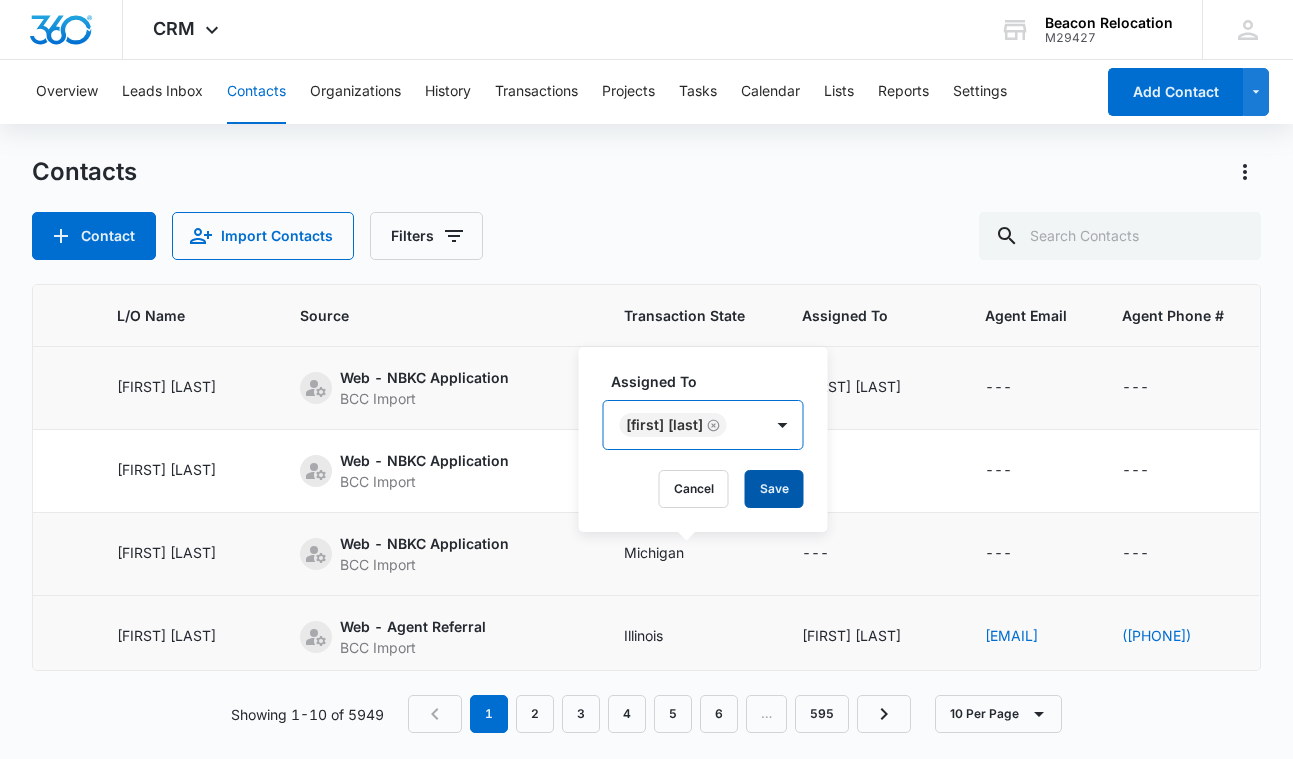 click on "Save" at bounding box center [774, 489] 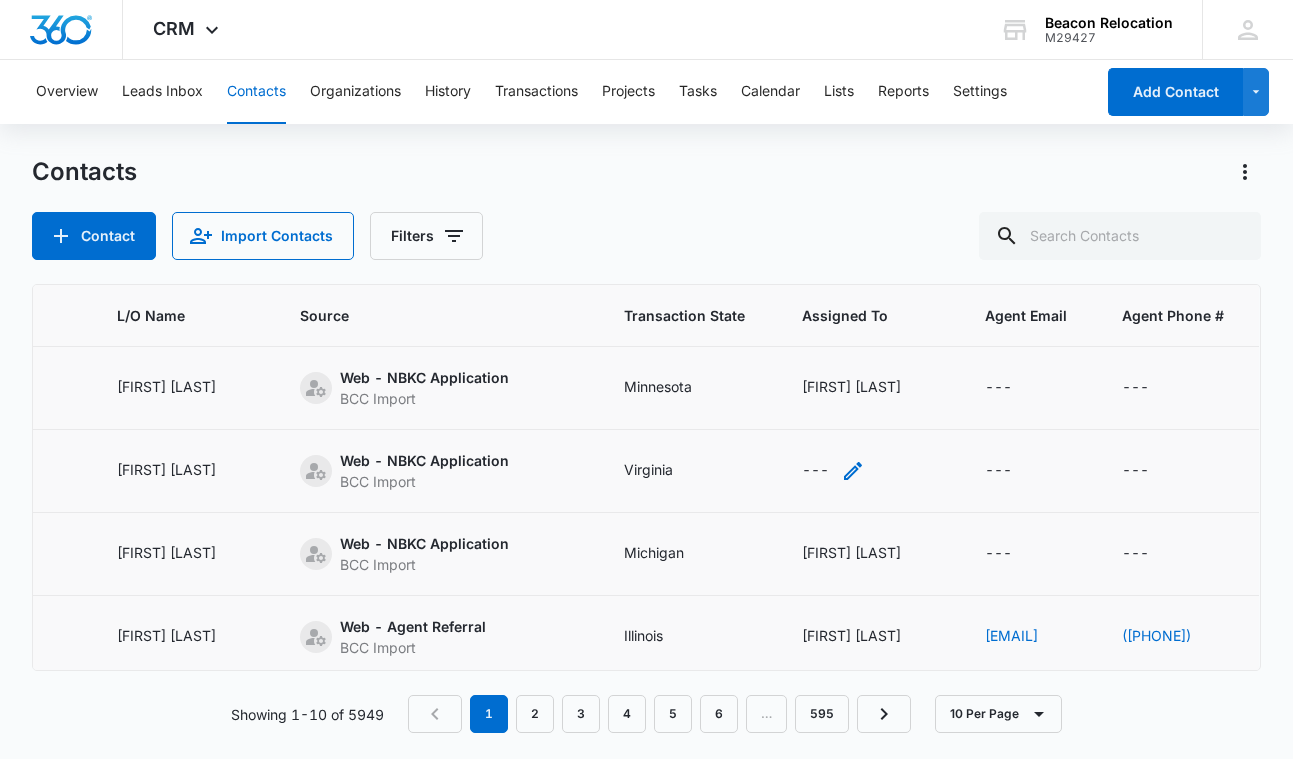 click 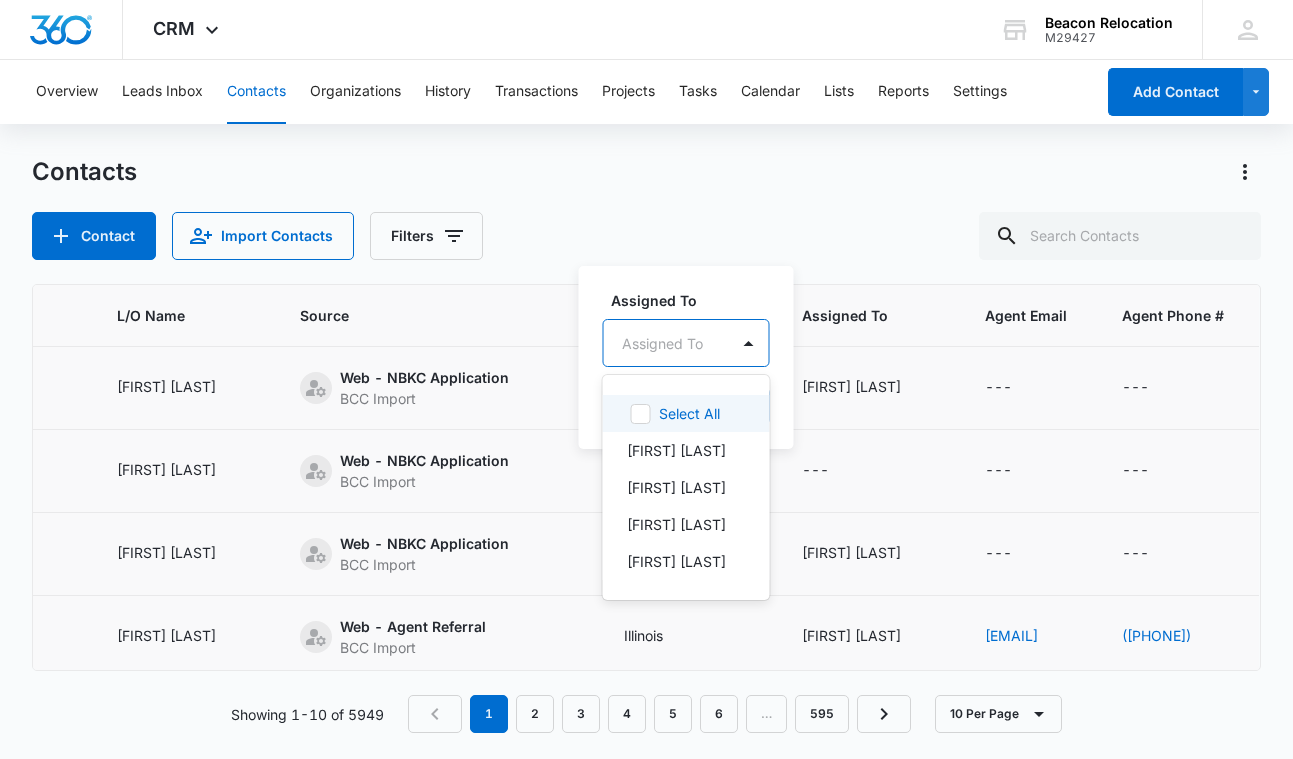 click on "Assigned To" at bounding box center (662, 343) 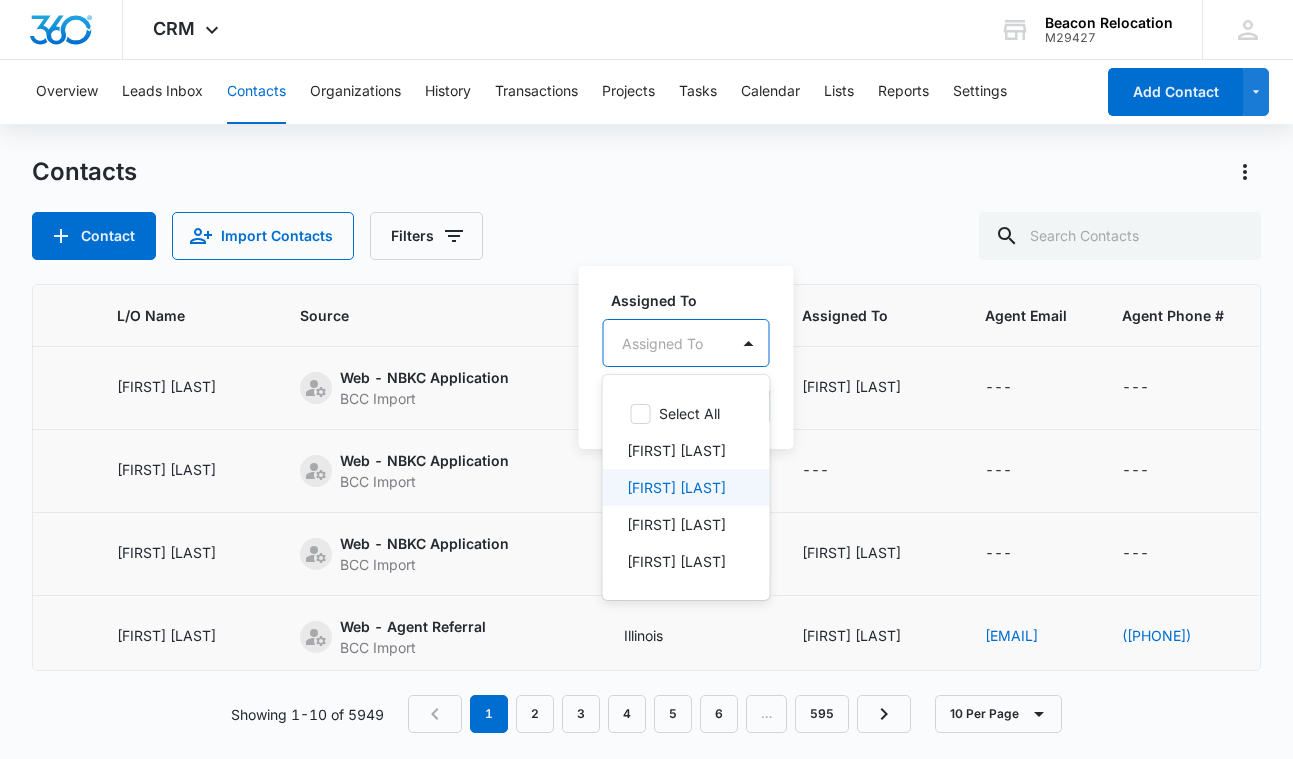 click on "[FIRST] [LAST]" at bounding box center (676, 487) 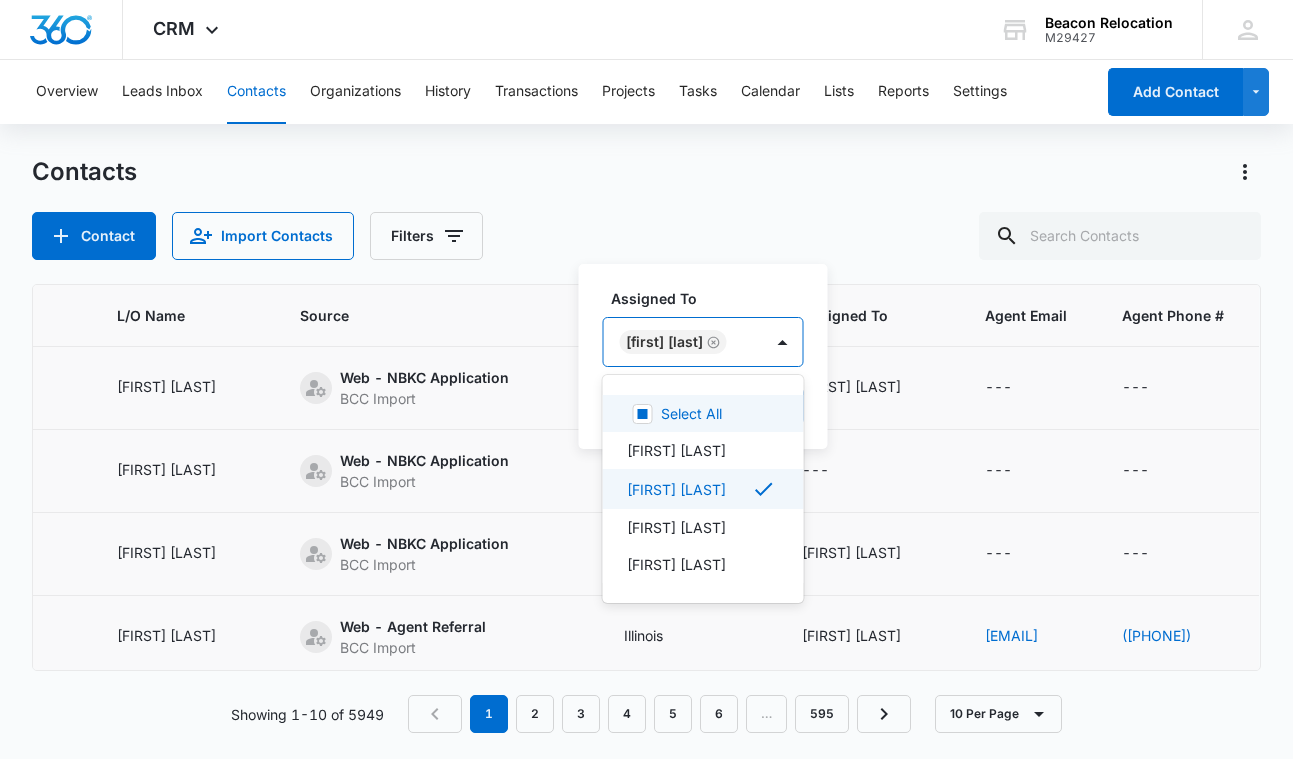 click on "[FIRST] [LAST]" at bounding box center [683, 342] 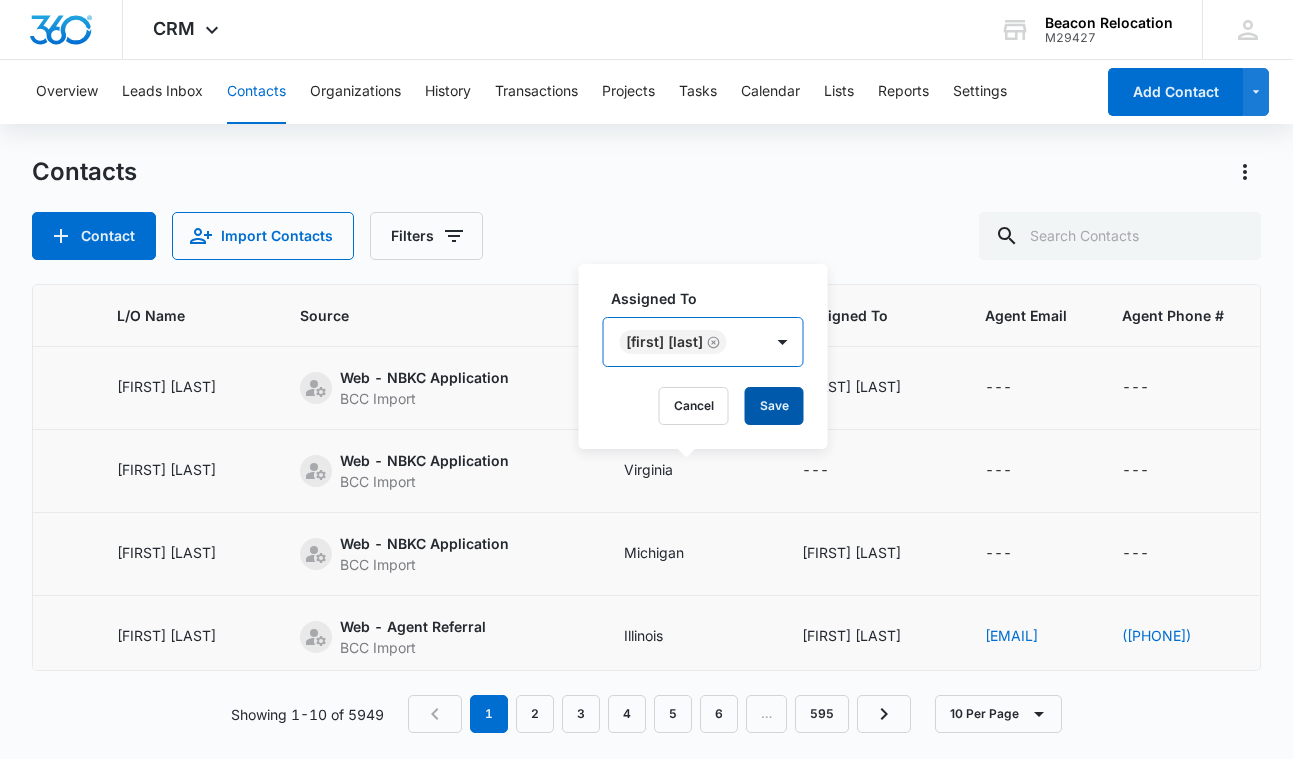 click on "Save" at bounding box center [774, 406] 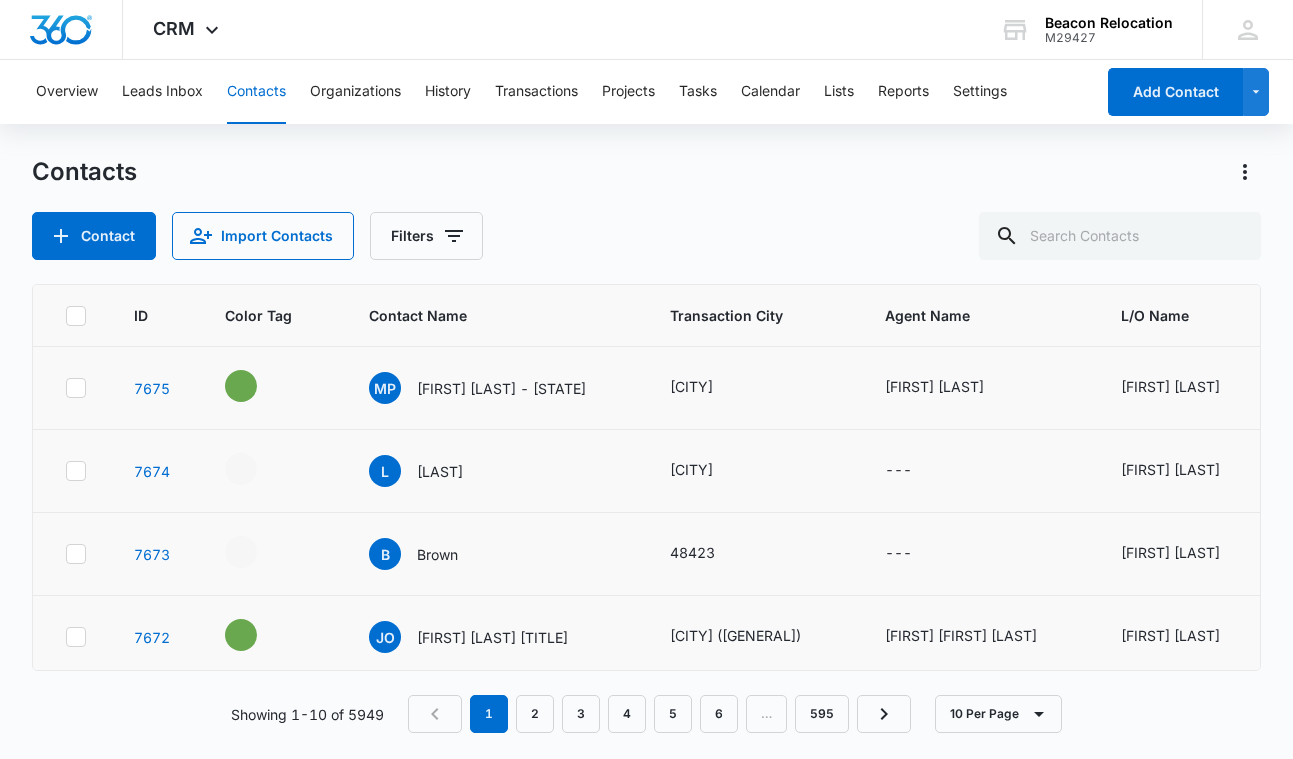 scroll, scrollTop: 0, scrollLeft: 0, axis: both 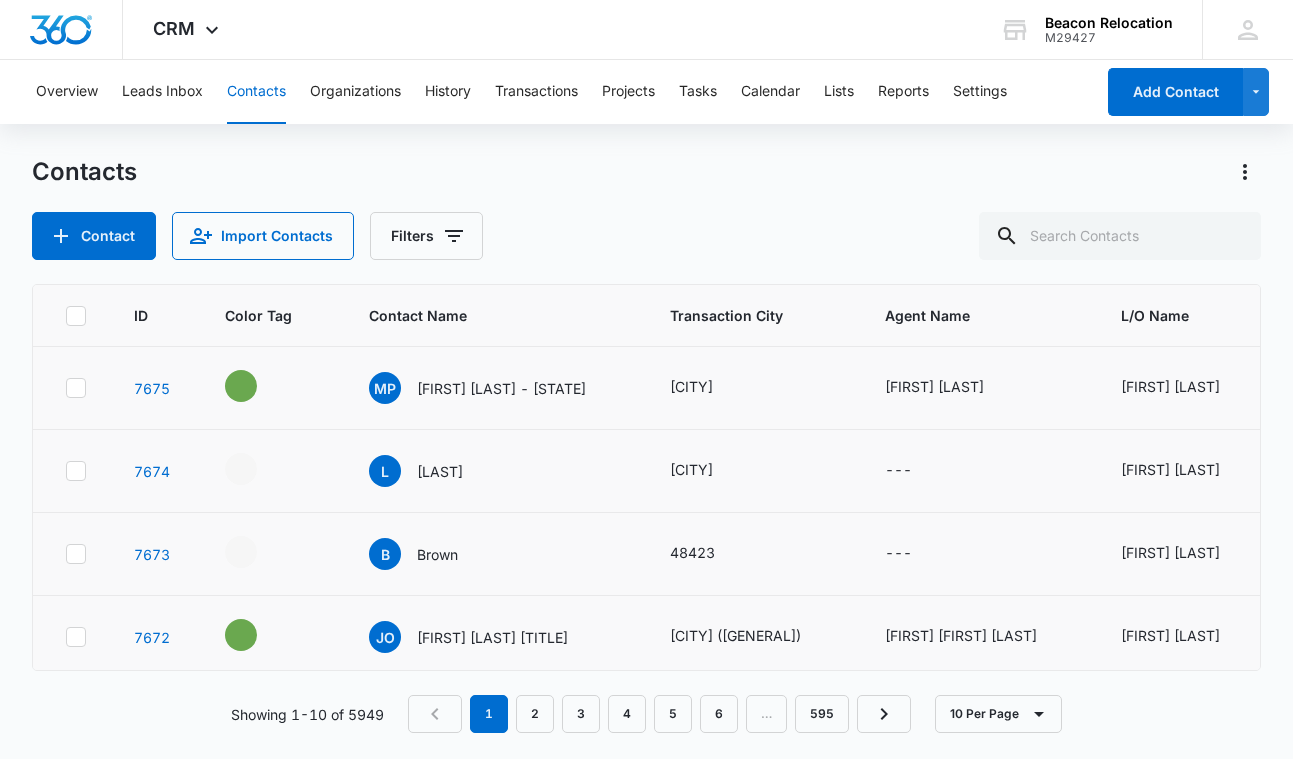 click 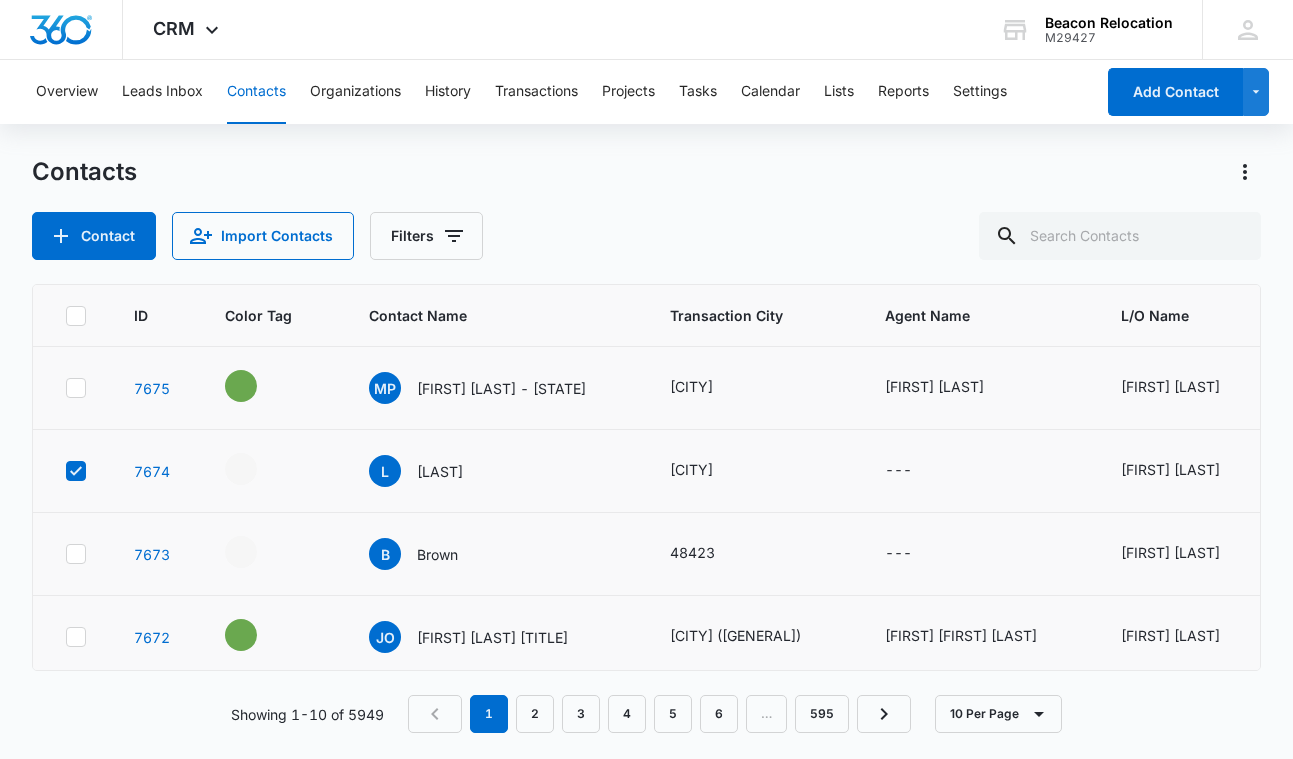 checkbox on "true" 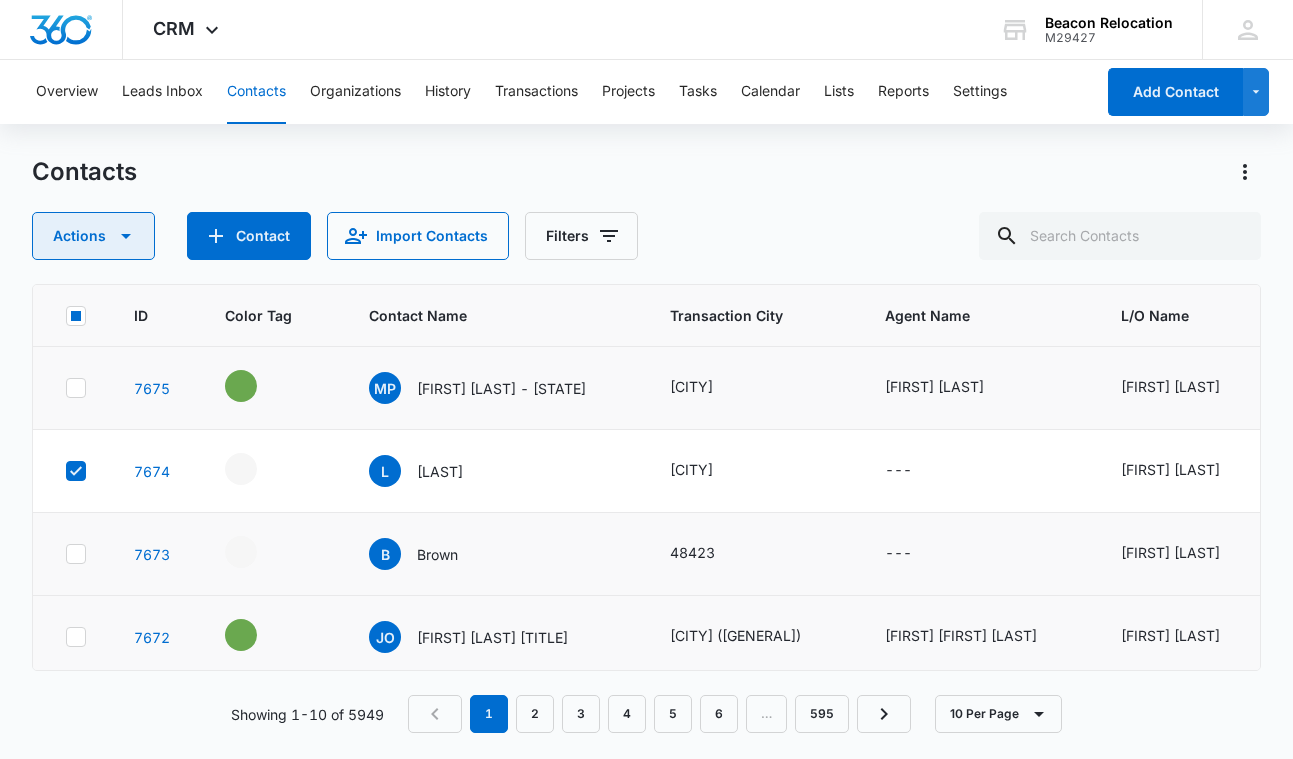 click 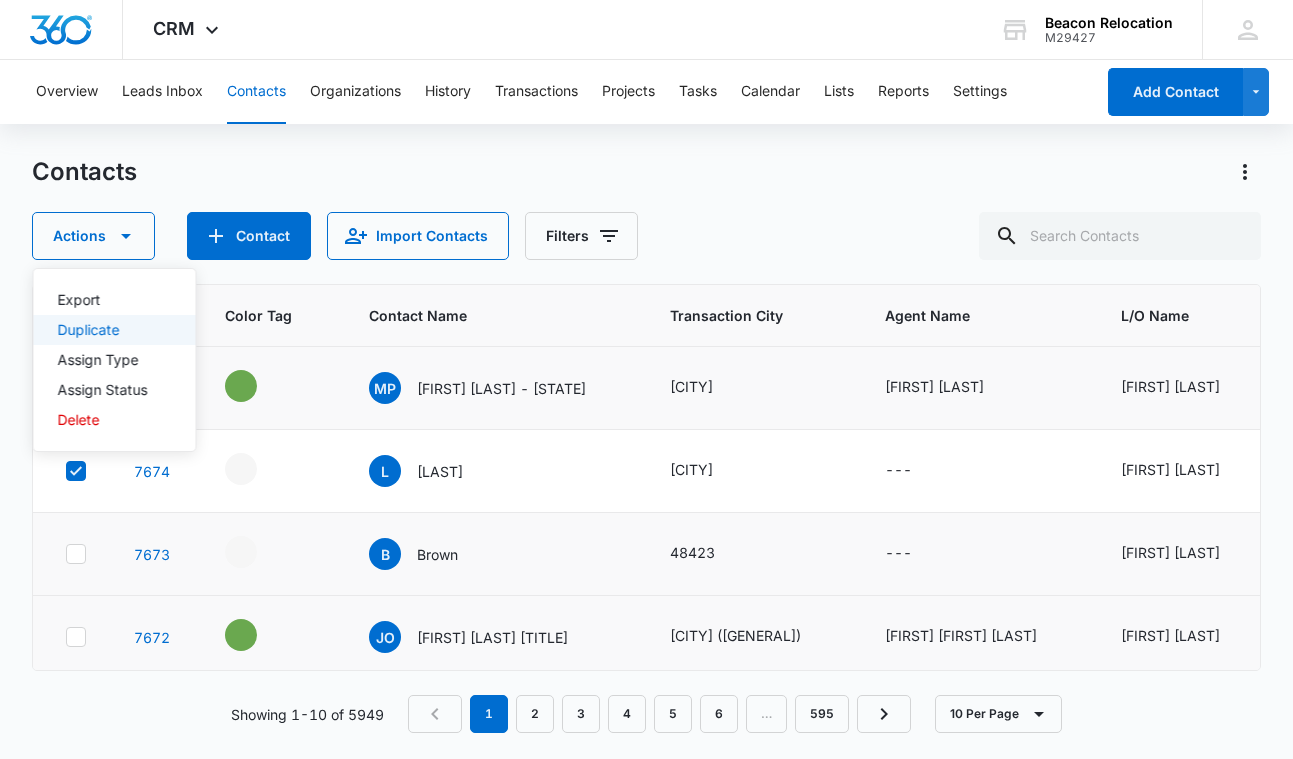 click on "Duplicate" at bounding box center (103, 330) 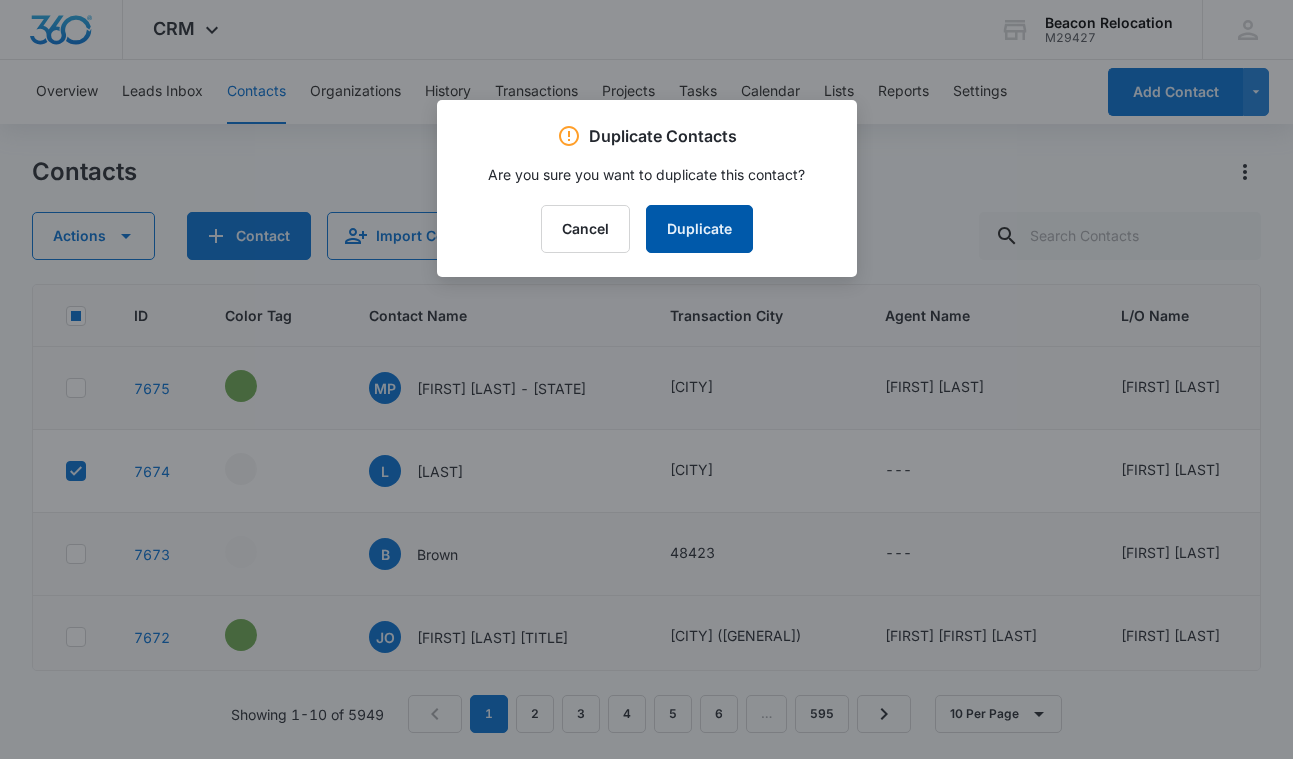 click on "Duplicate" at bounding box center (699, 229) 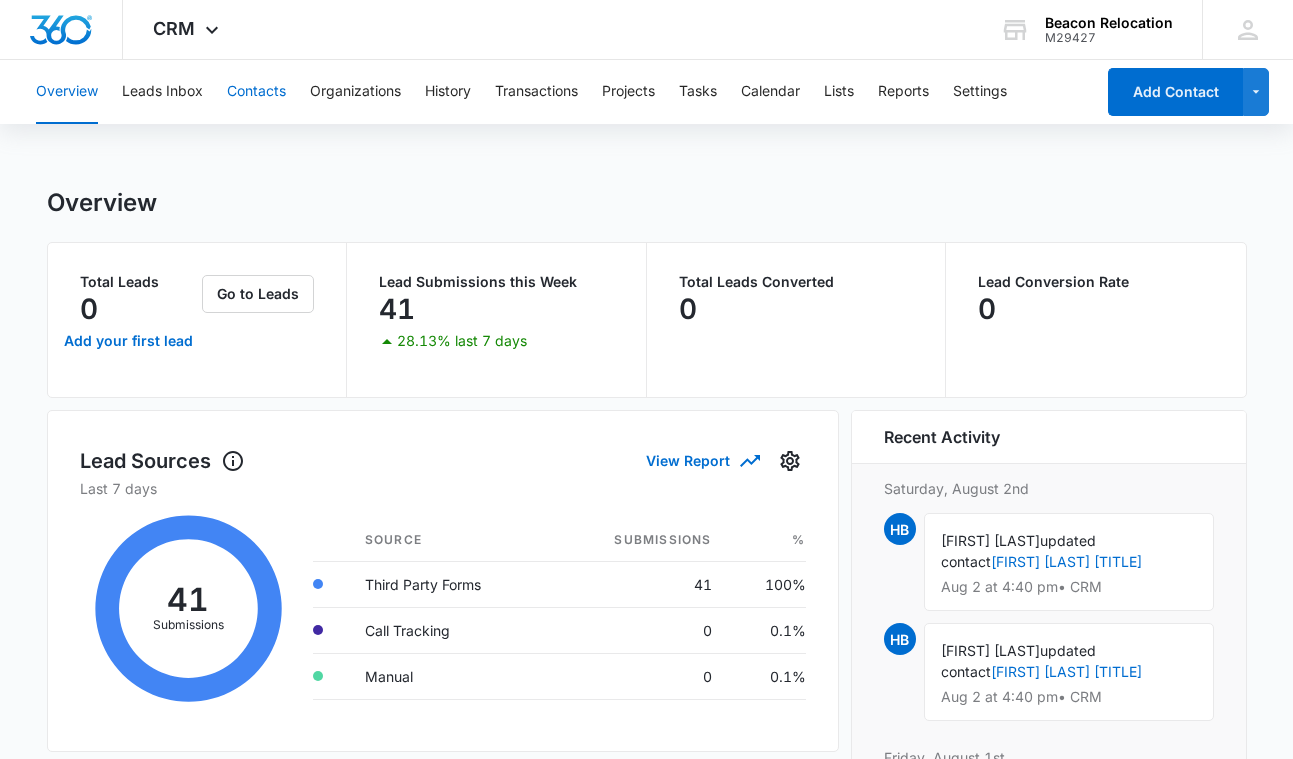 click on "Contacts" at bounding box center (256, 92) 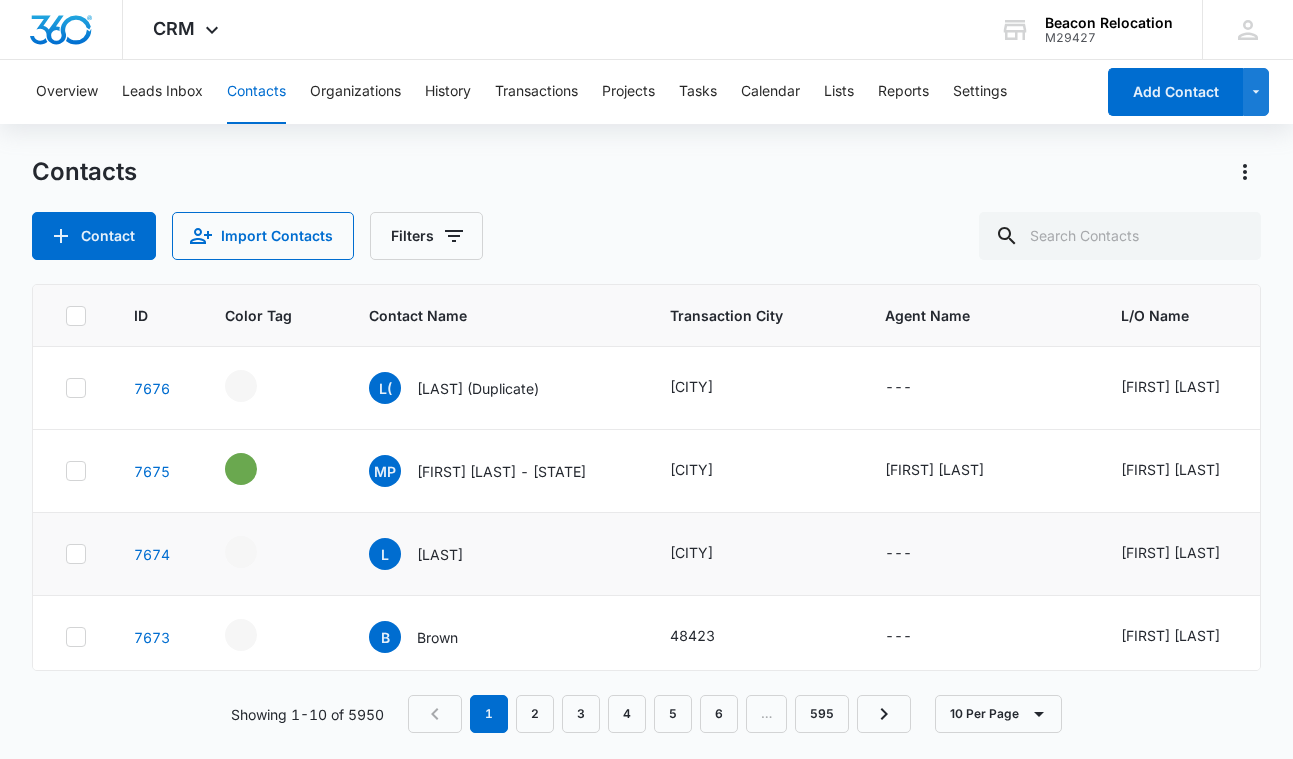 click 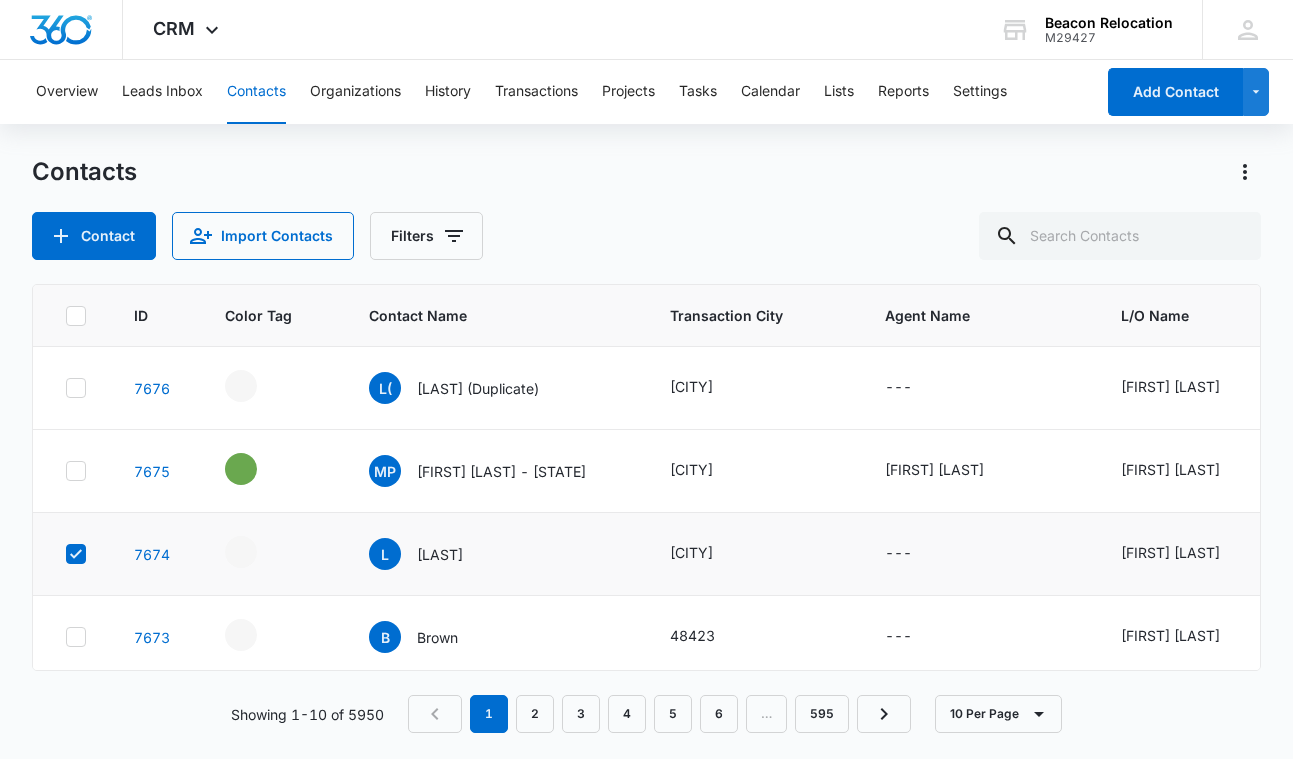 checkbox on "true" 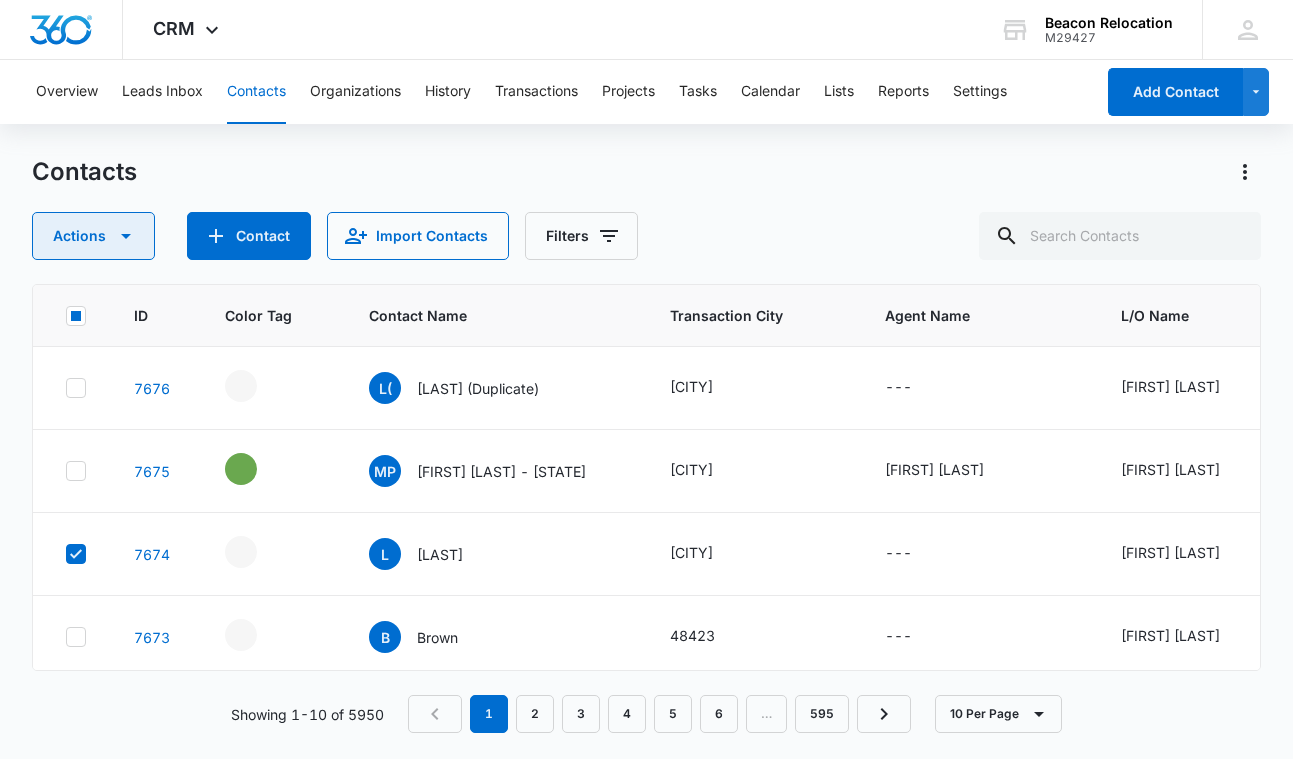 click 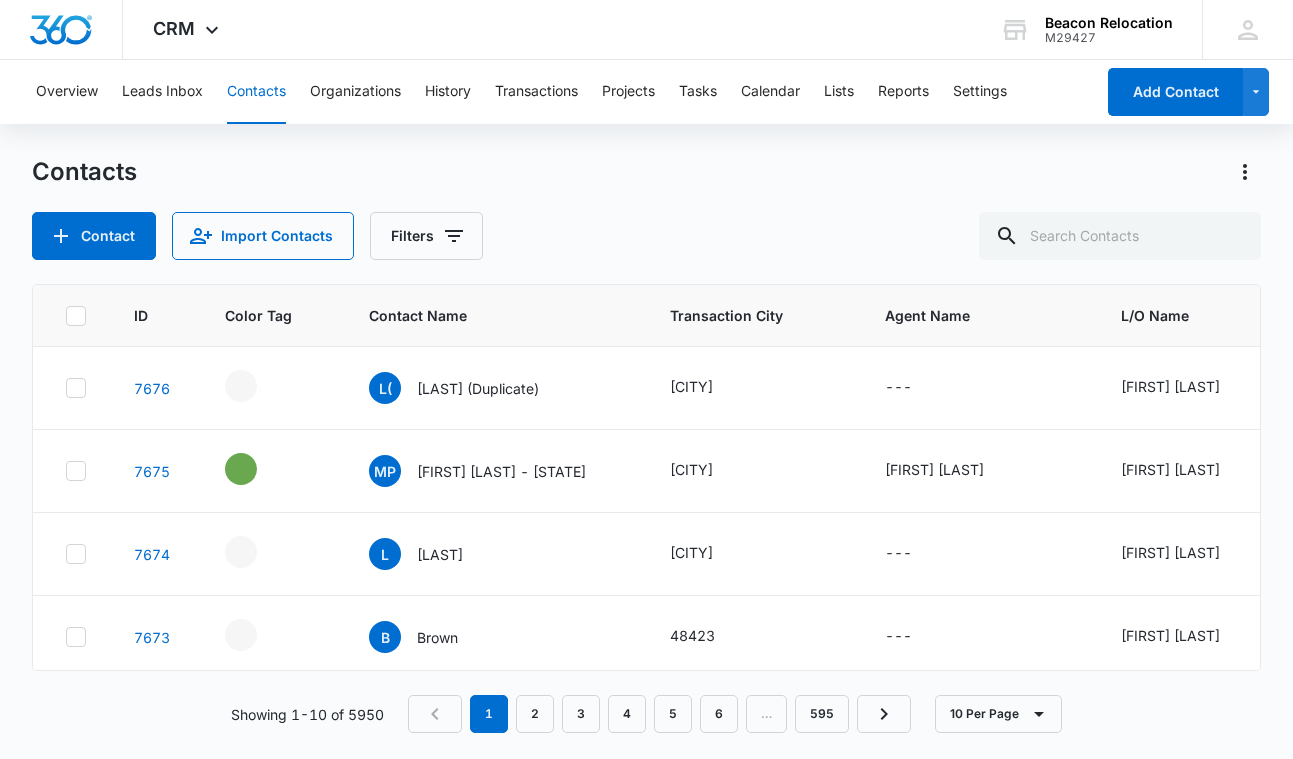 click at bounding box center [71, 316] 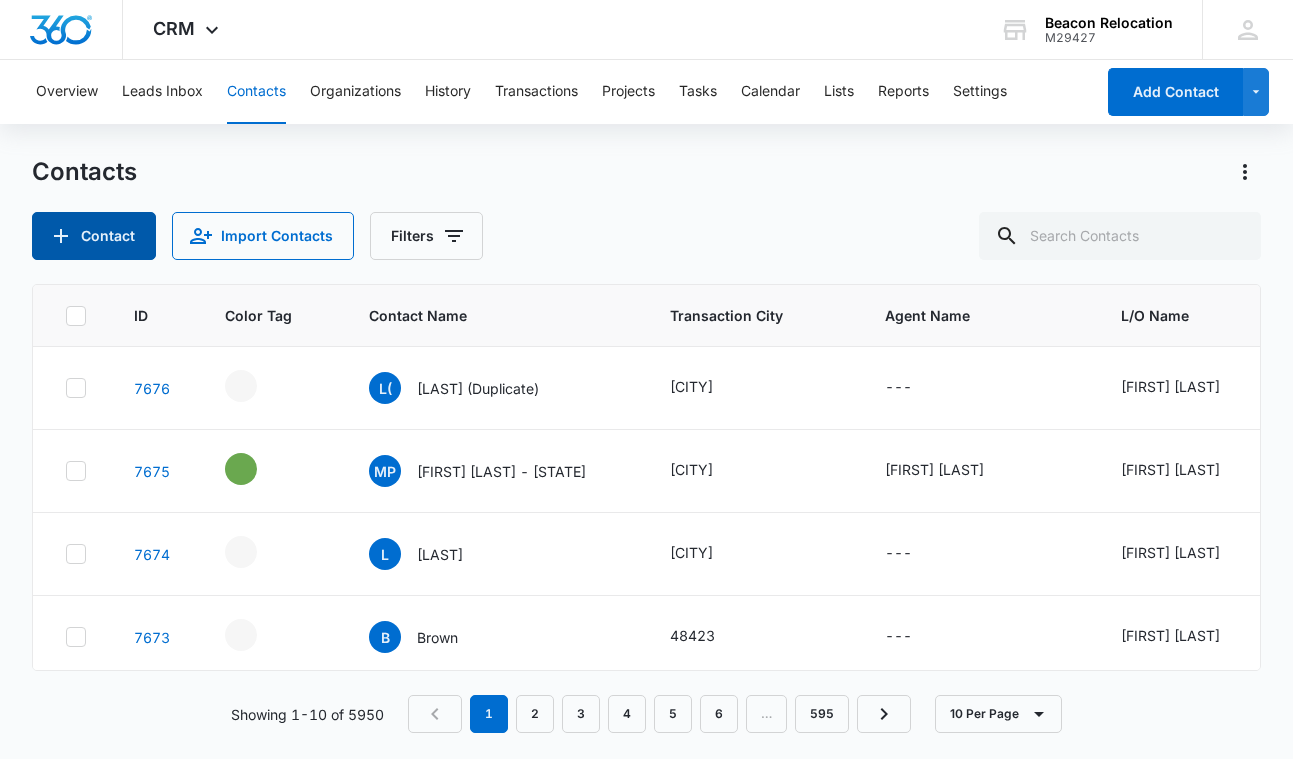 click on "Contact" at bounding box center (94, 236) 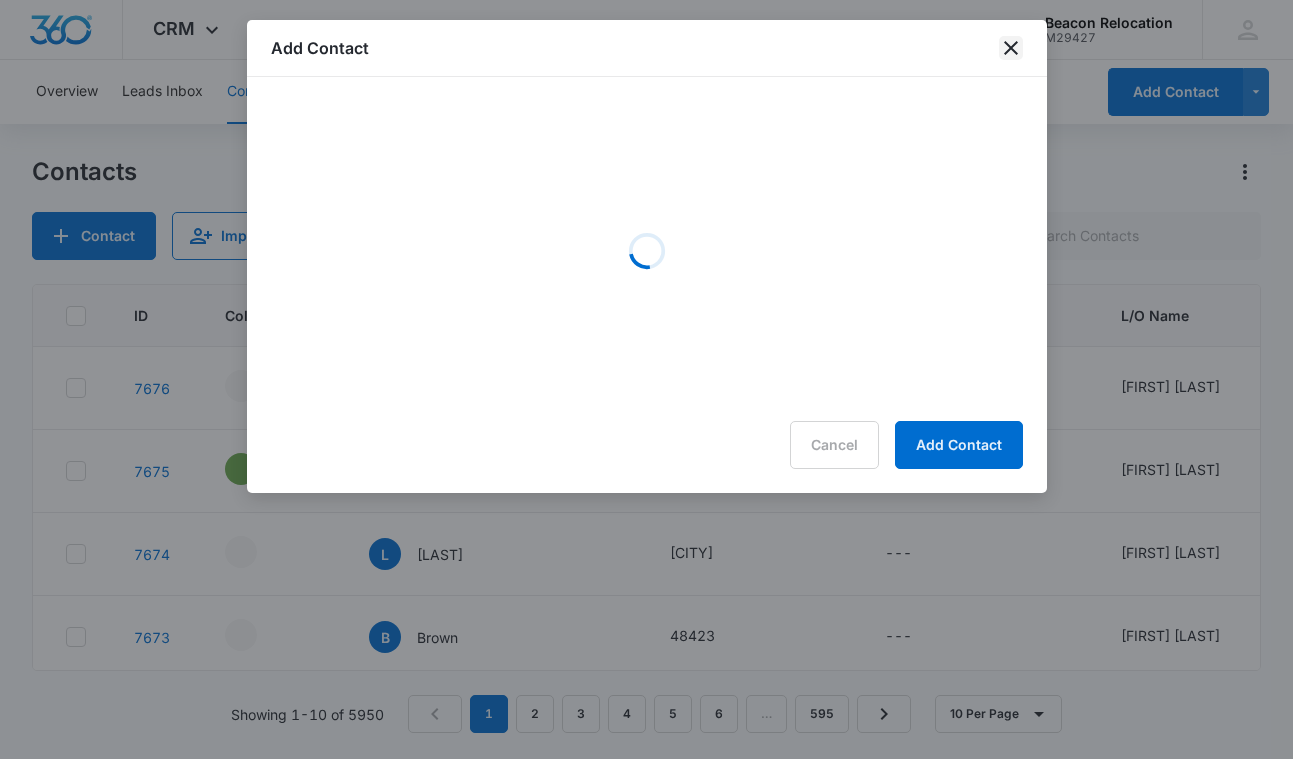 click 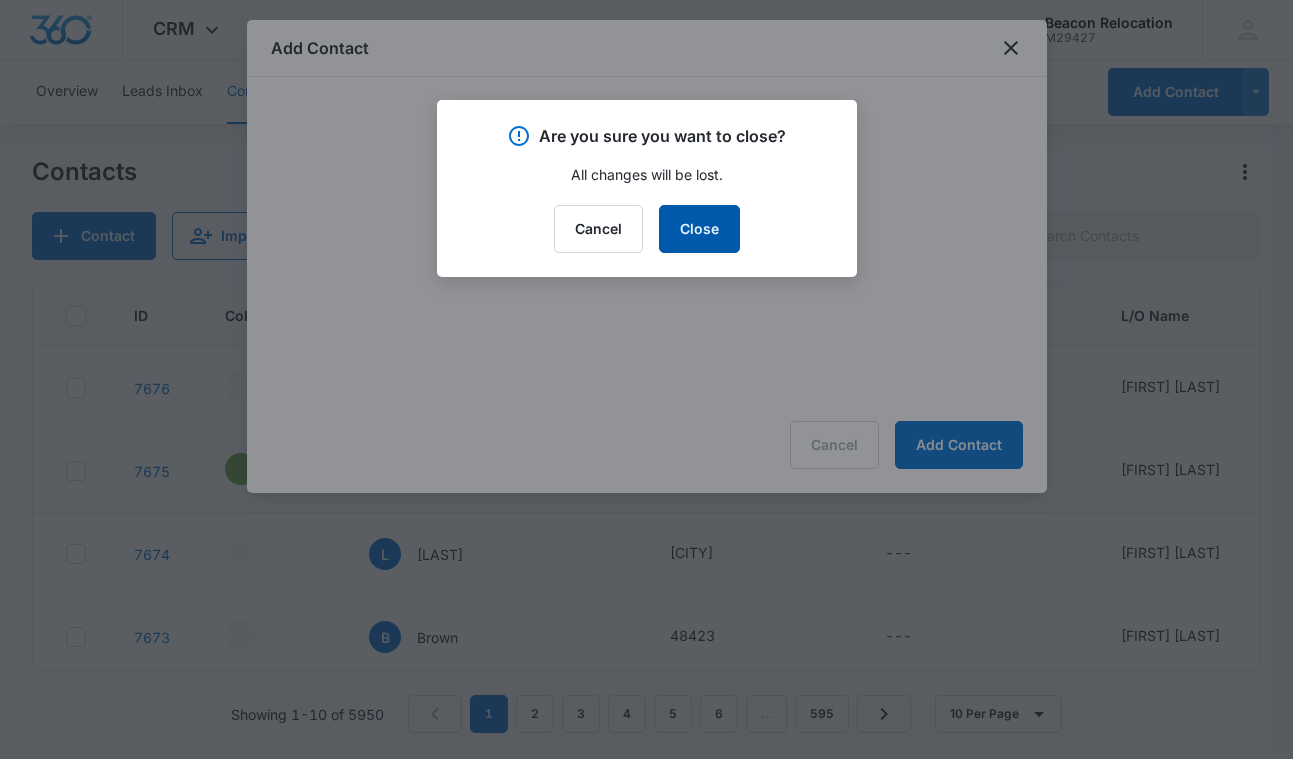 click on "Close" at bounding box center [699, 229] 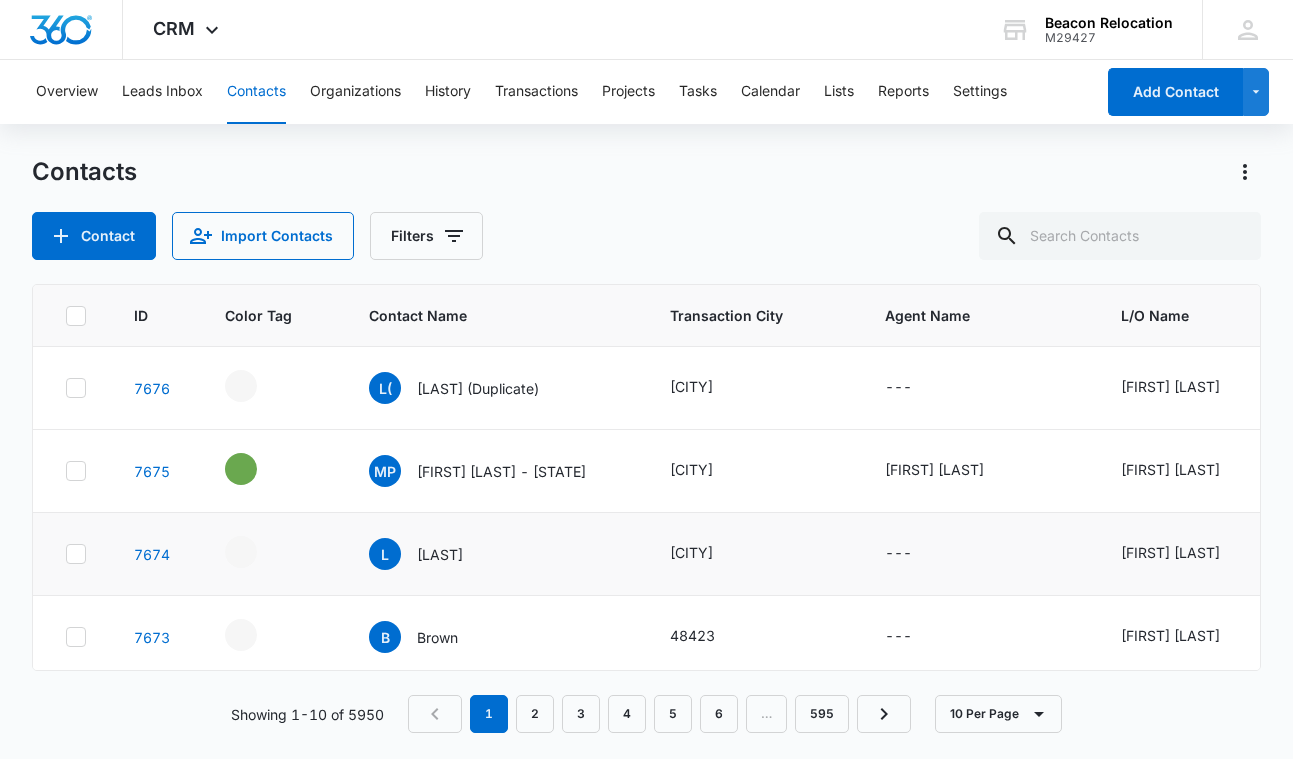 click 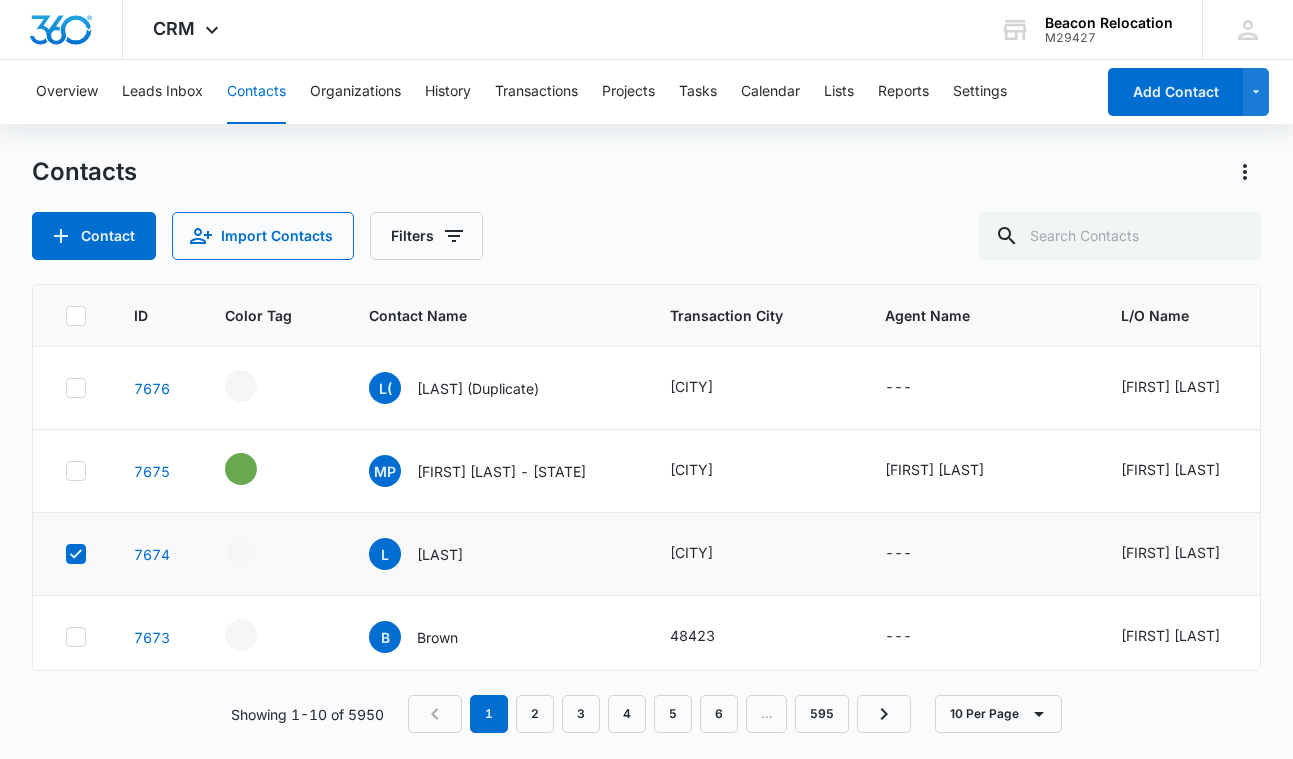 checkbox on "true" 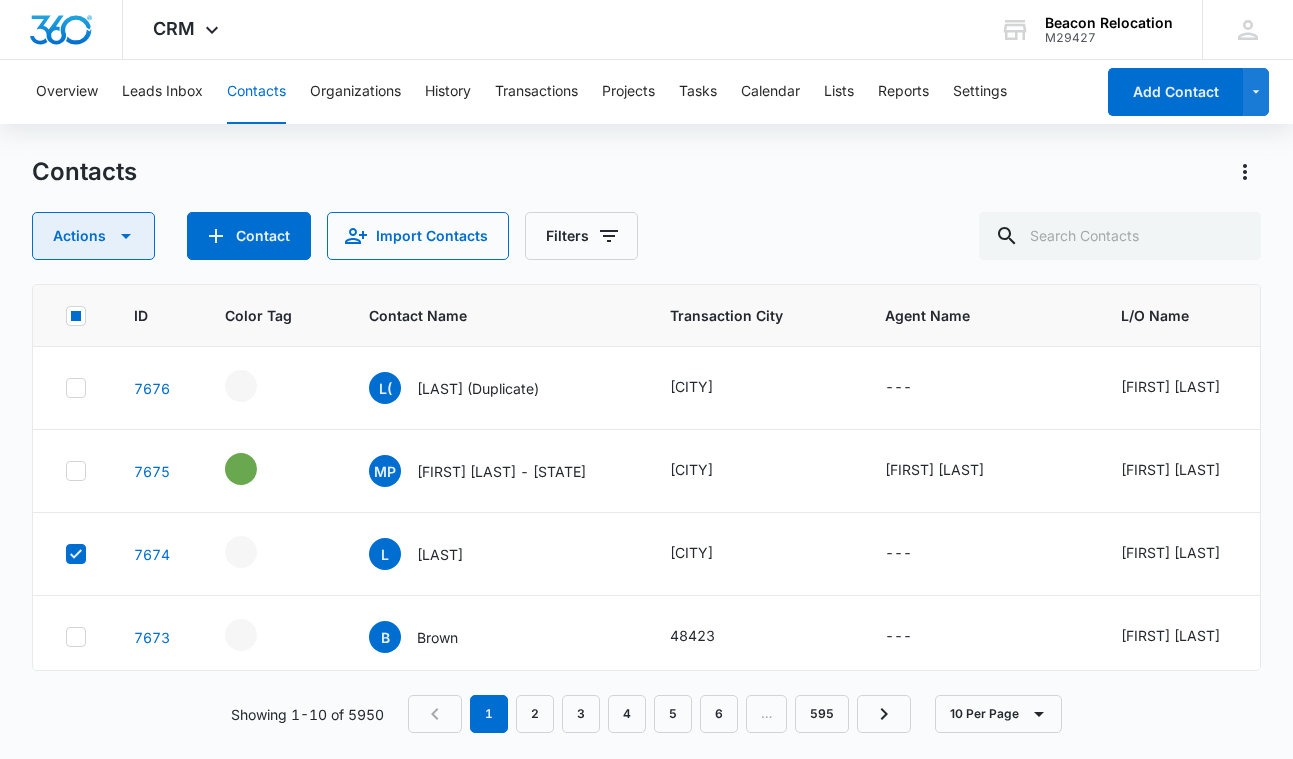 click 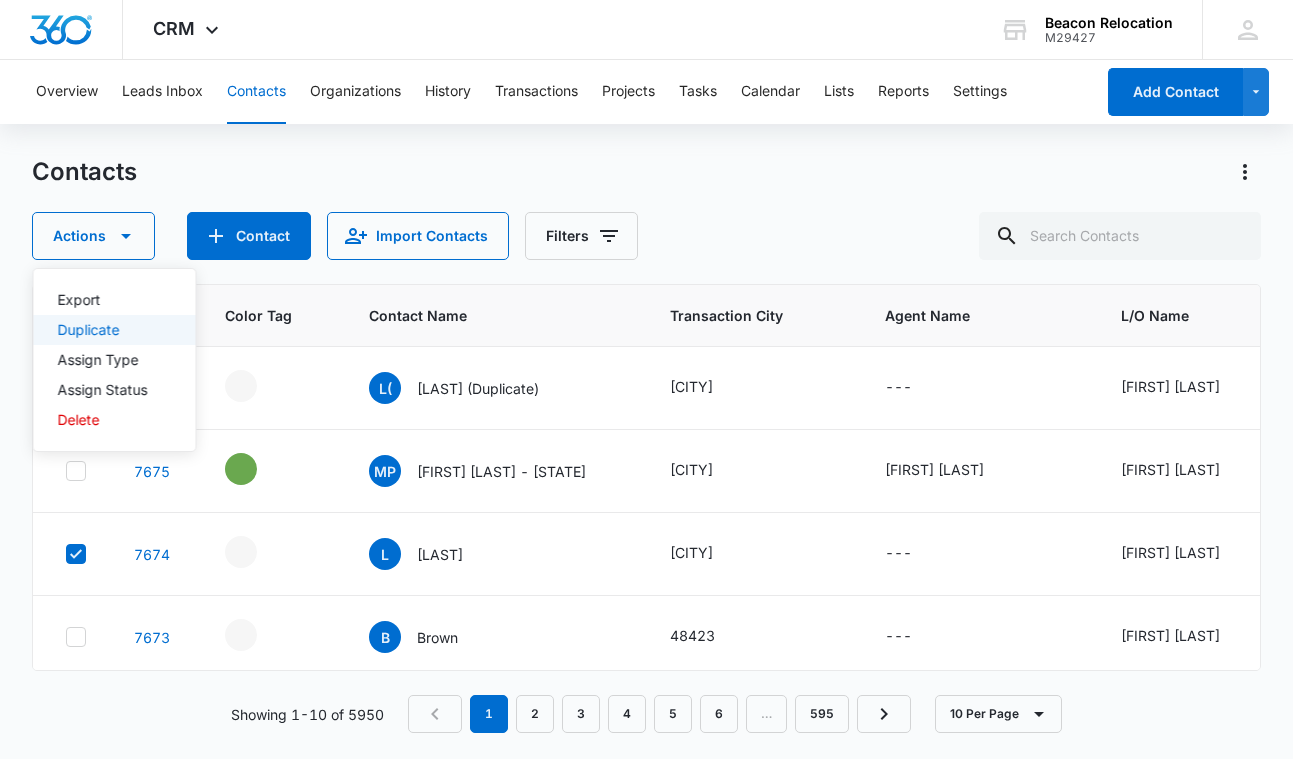 click on "Duplicate" at bounding box center [103, 330] 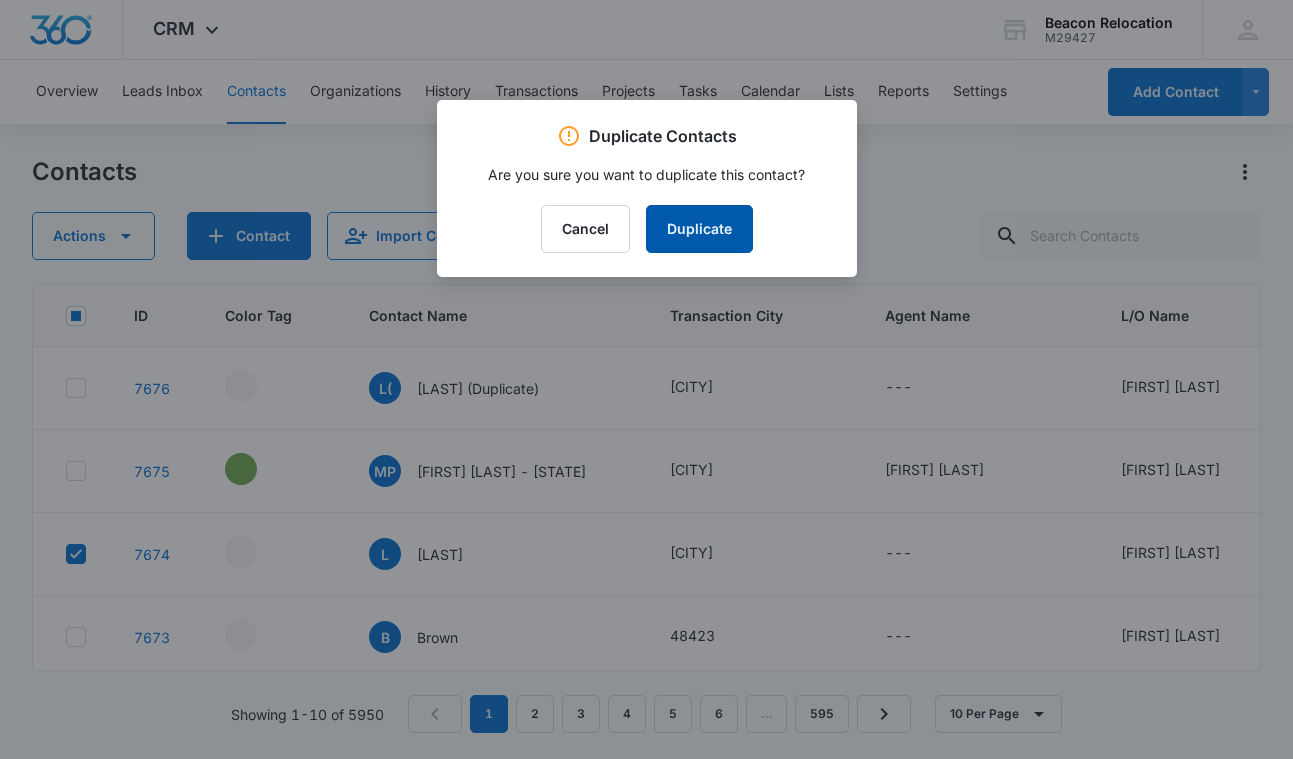 click on "Duplicate" at bounding box center (699, 229) 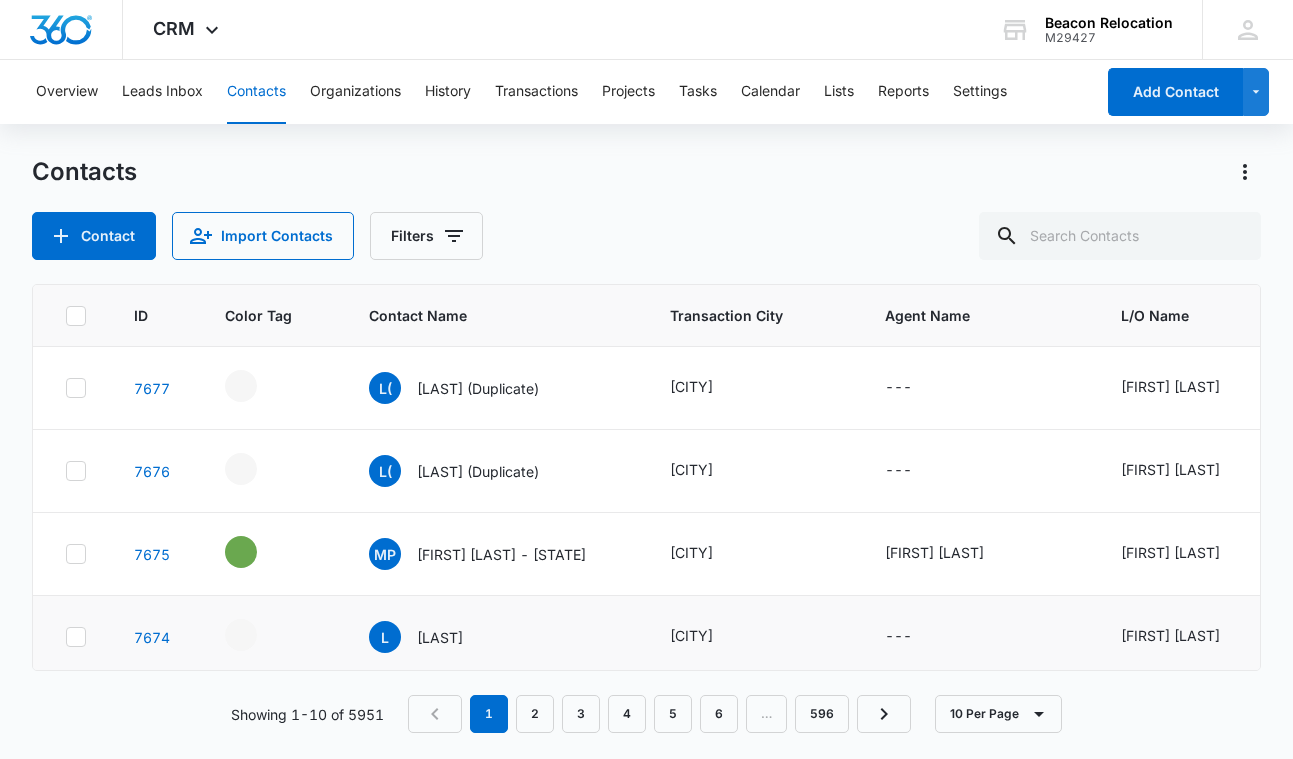 click 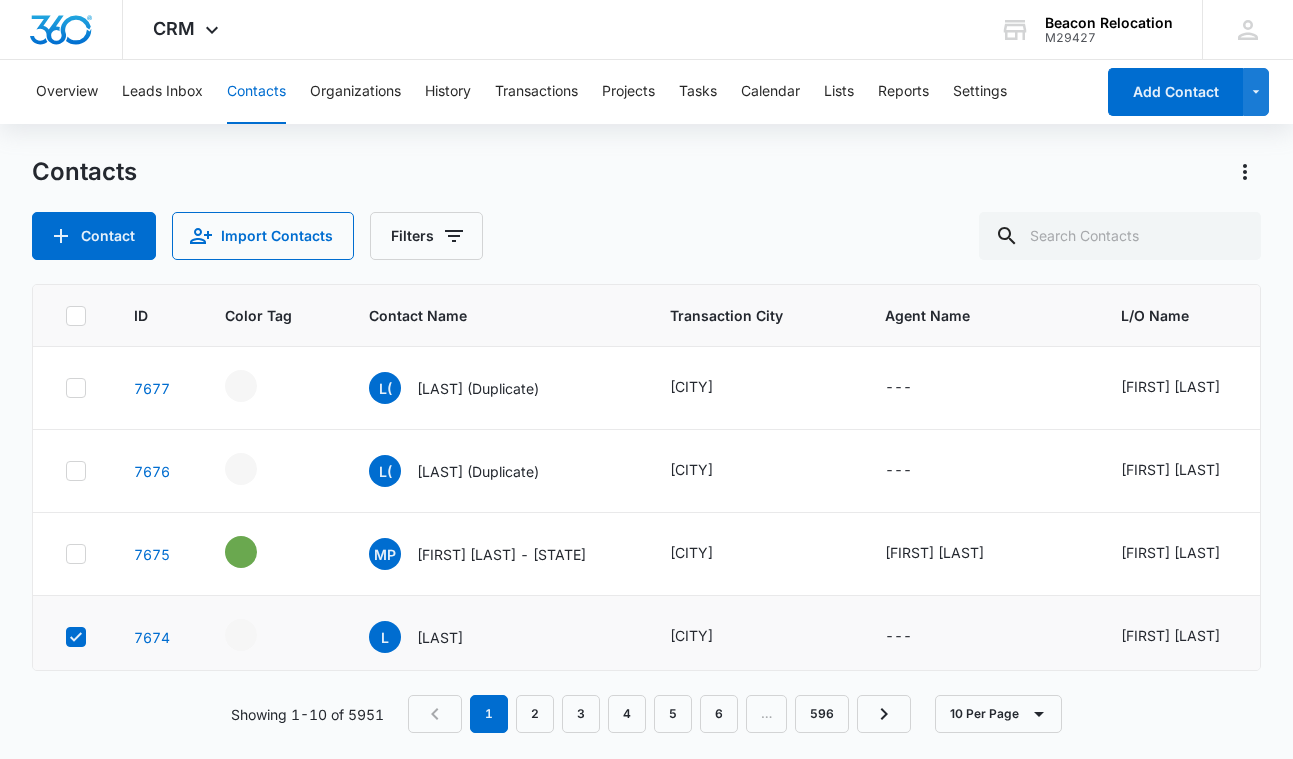 checkbox on "true" 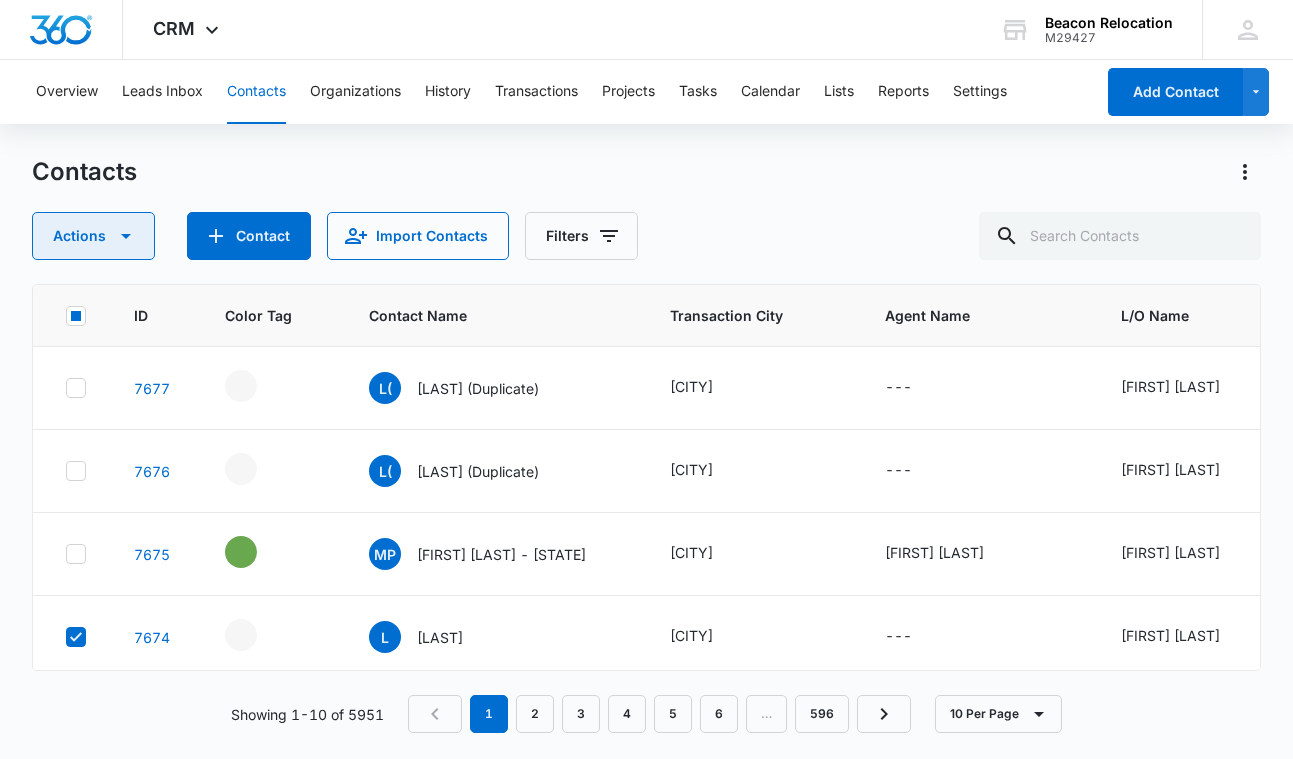 click 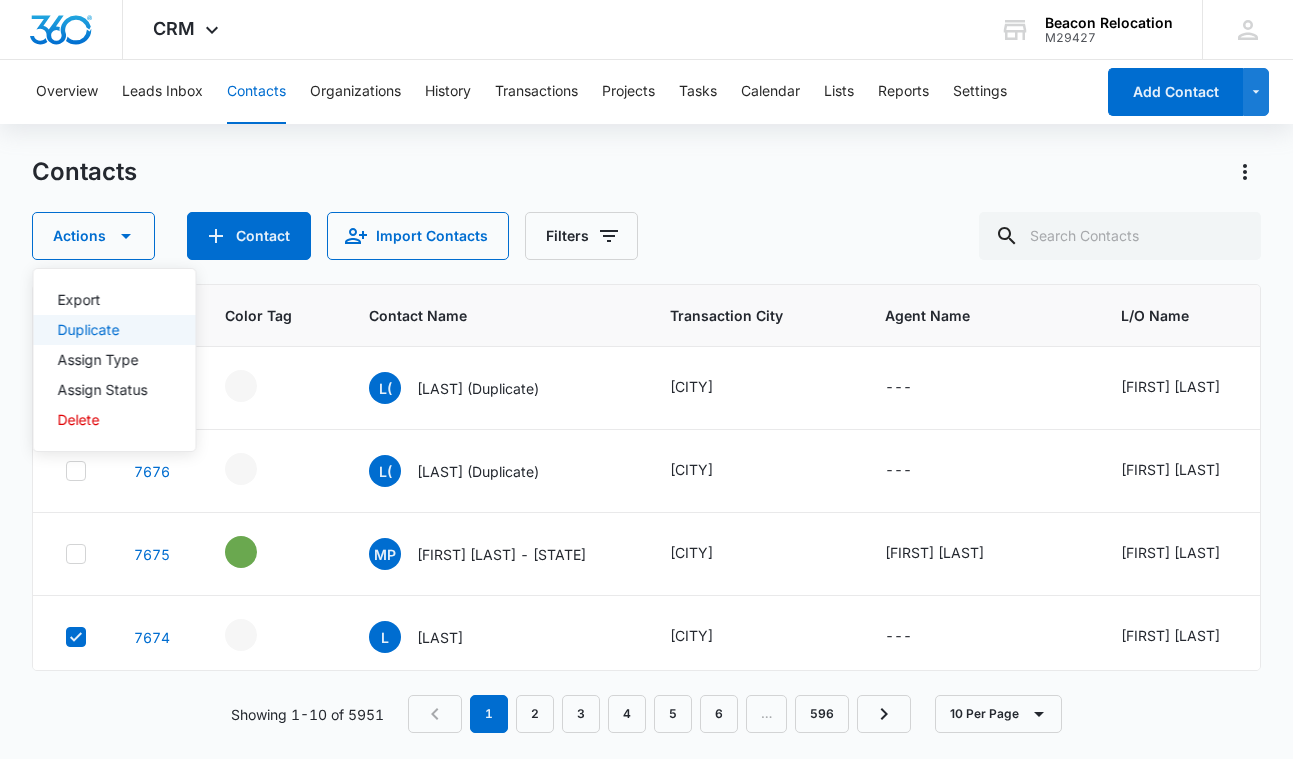 click on "Duplicate" at bounding box center (103, 330) 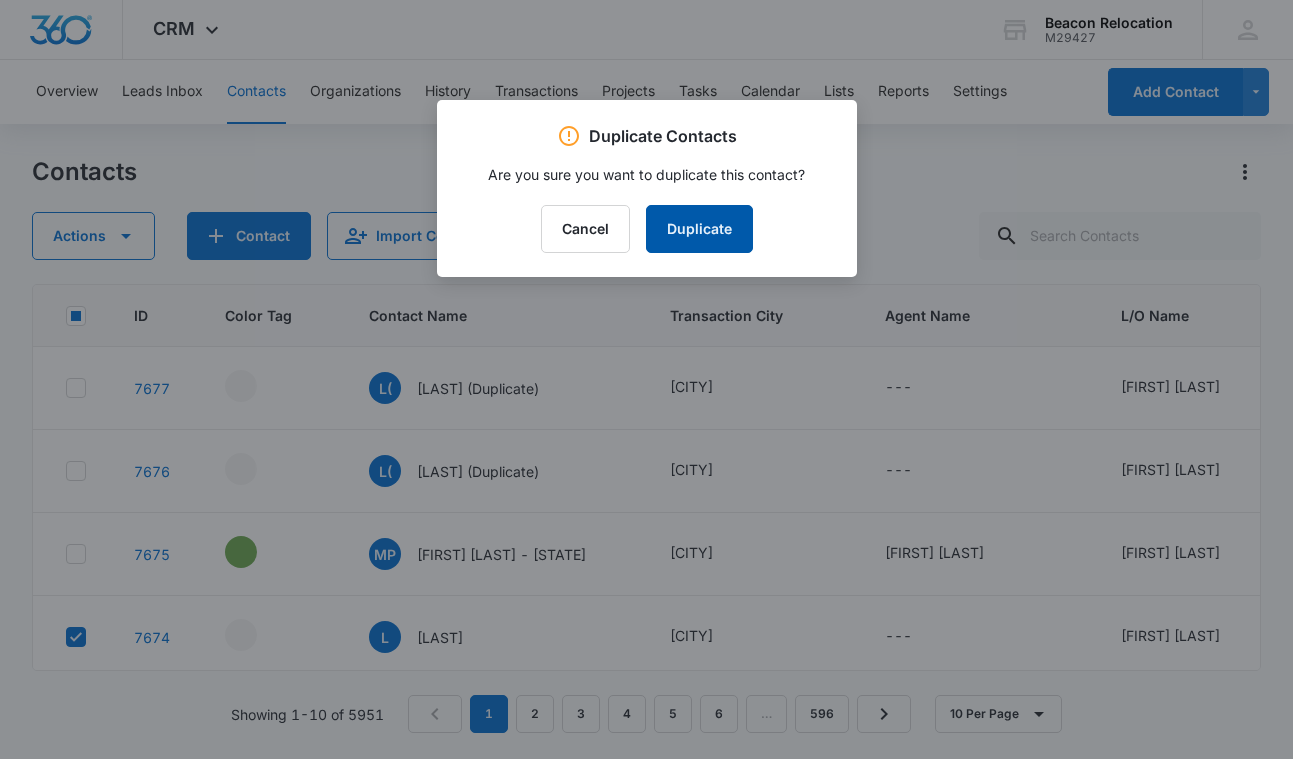 click on "Duplicate" at bounding box center (699, 229) 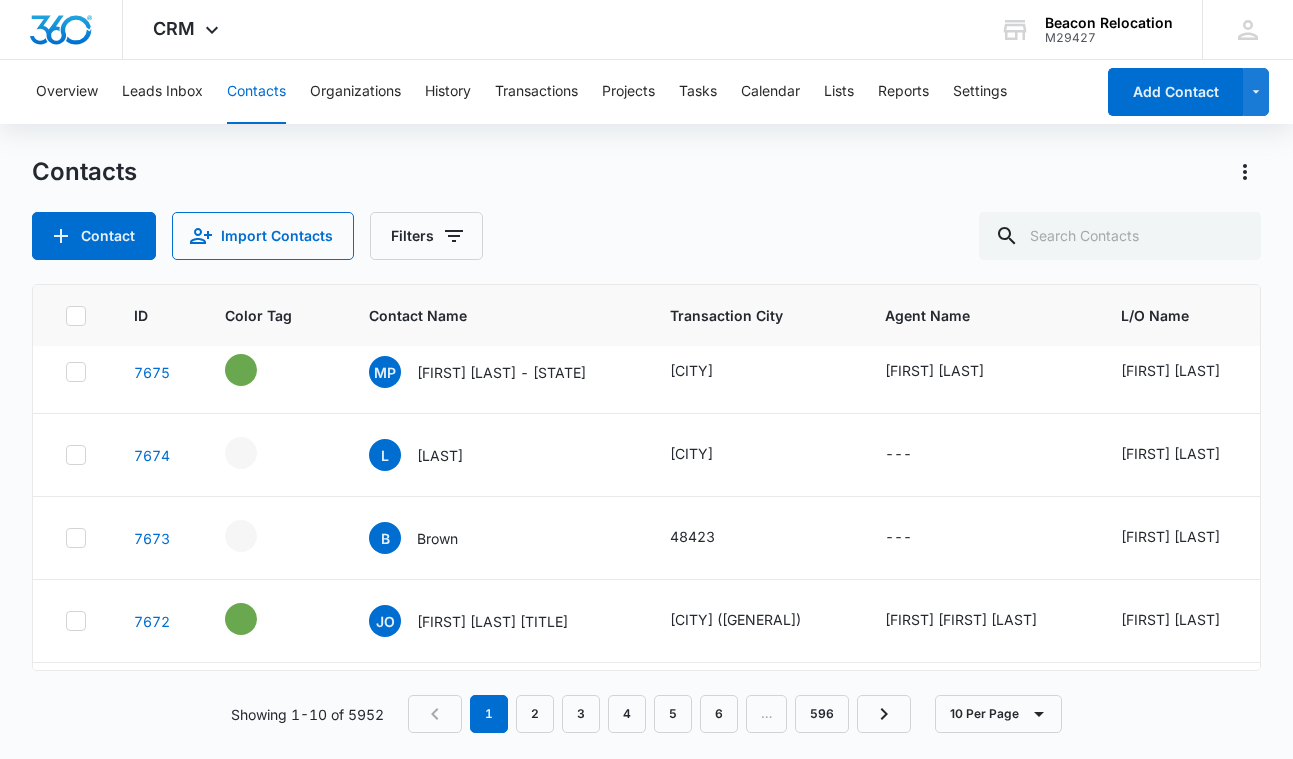 scroll, scrollTop: 267, scrollLeft: 0, axis: vertical 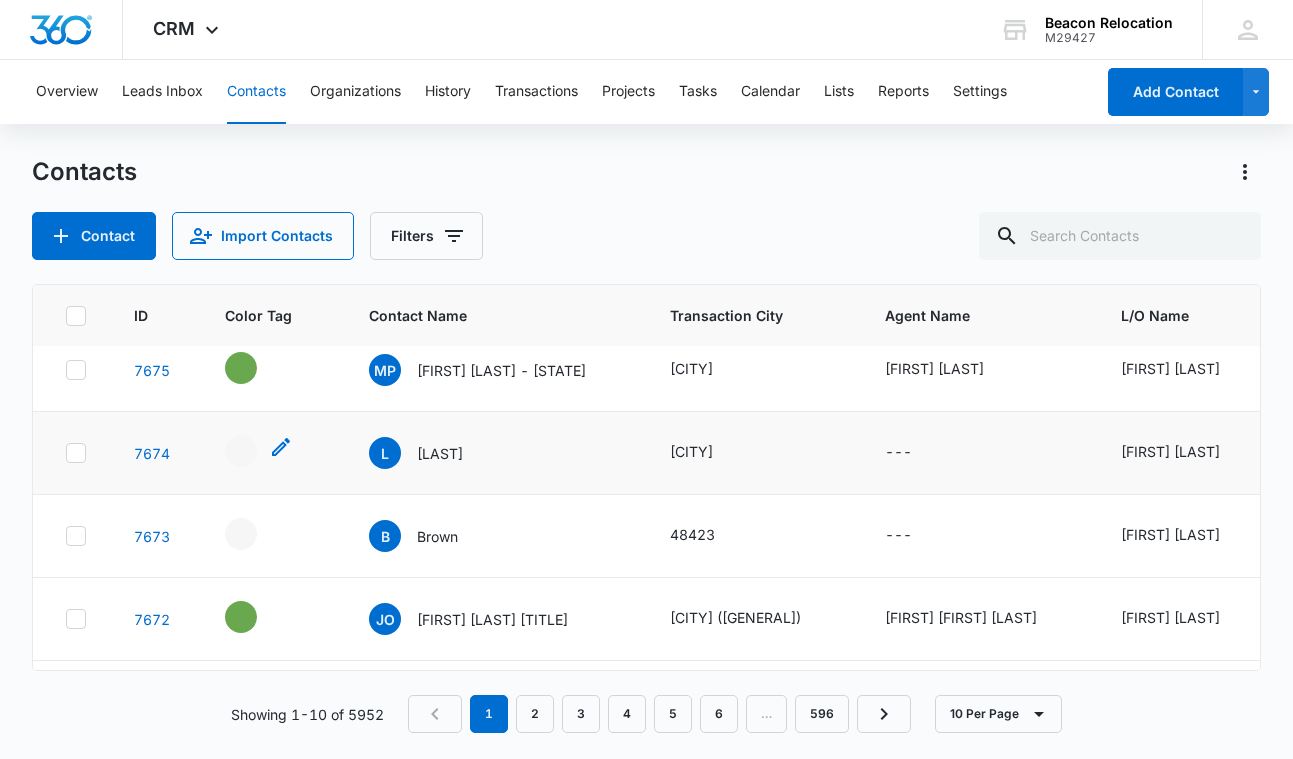 click 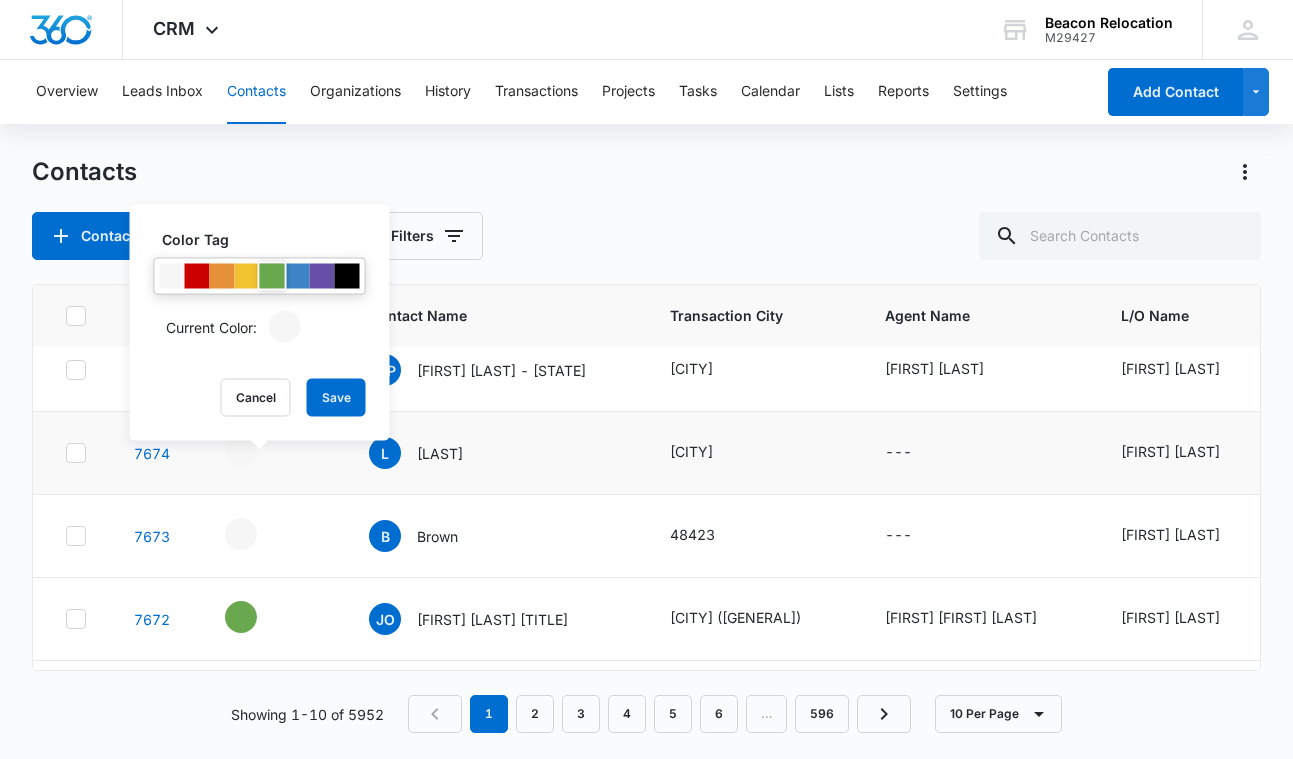 click at bounding box center (272, 276) 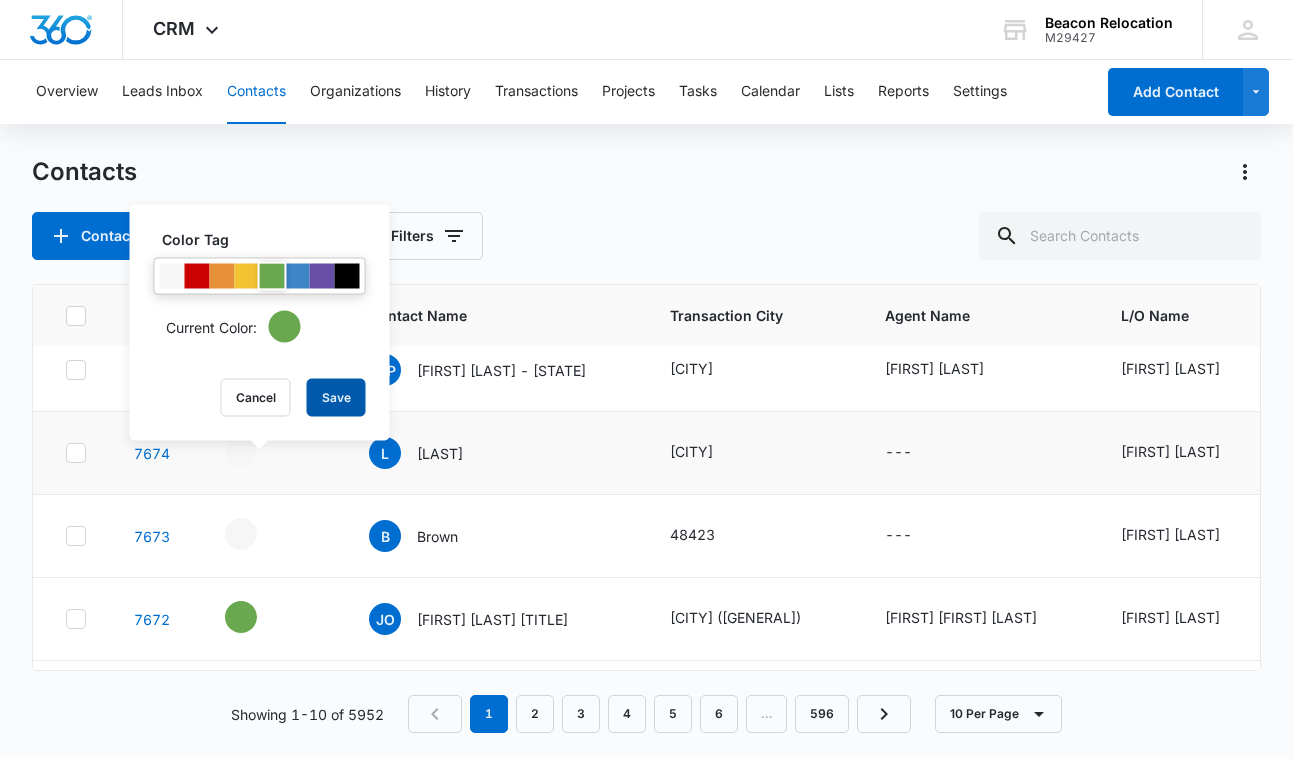 click on "Save" at bounding box center [336, 398] 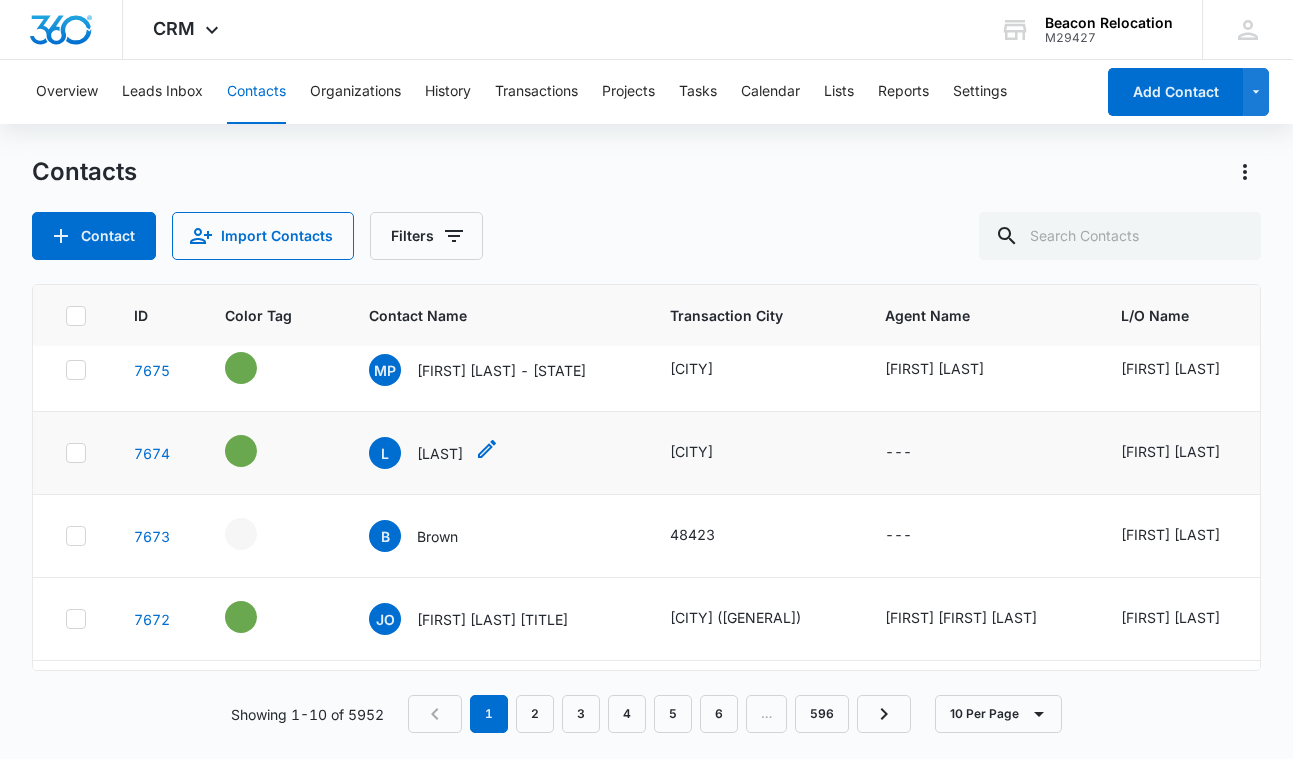 click 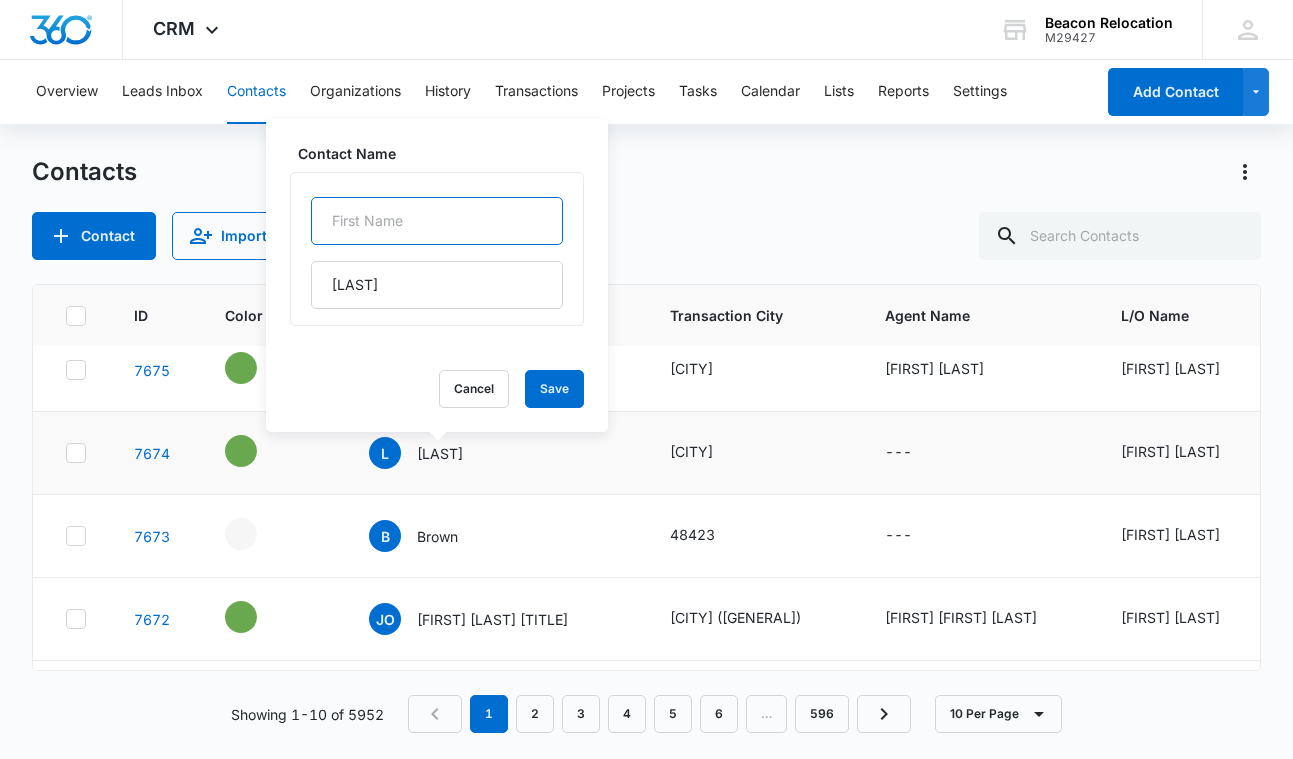 click at bounding box center (437, 221) 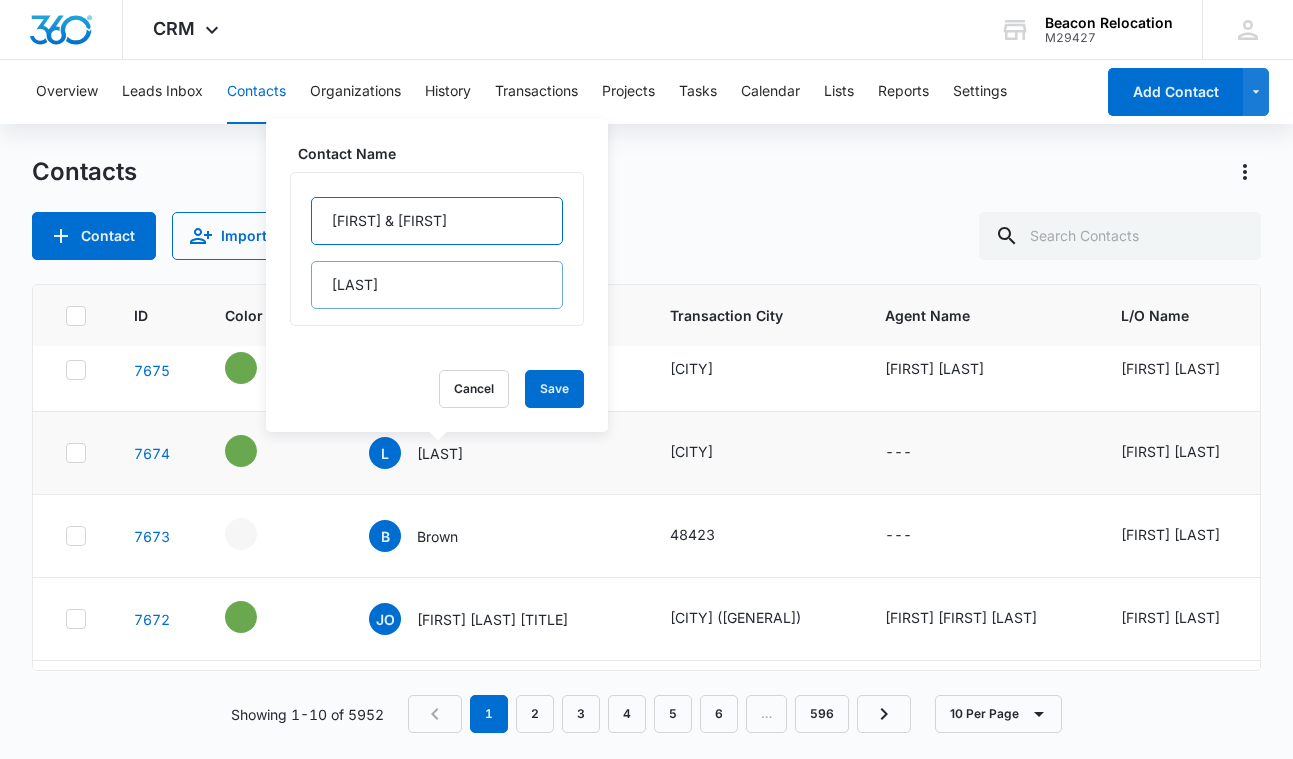 type on "[FIRST] & [FIRST]" 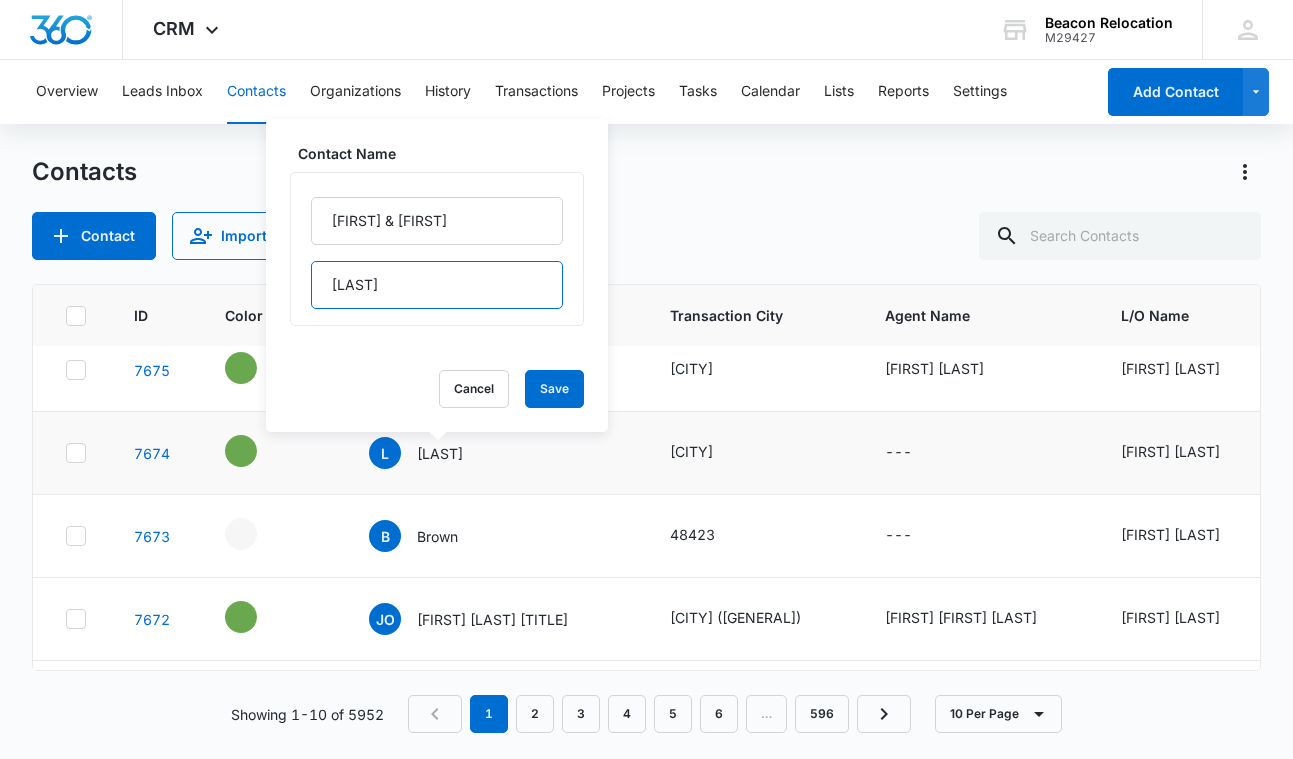 click on "[LAST]" at bounding box center [437, 285] 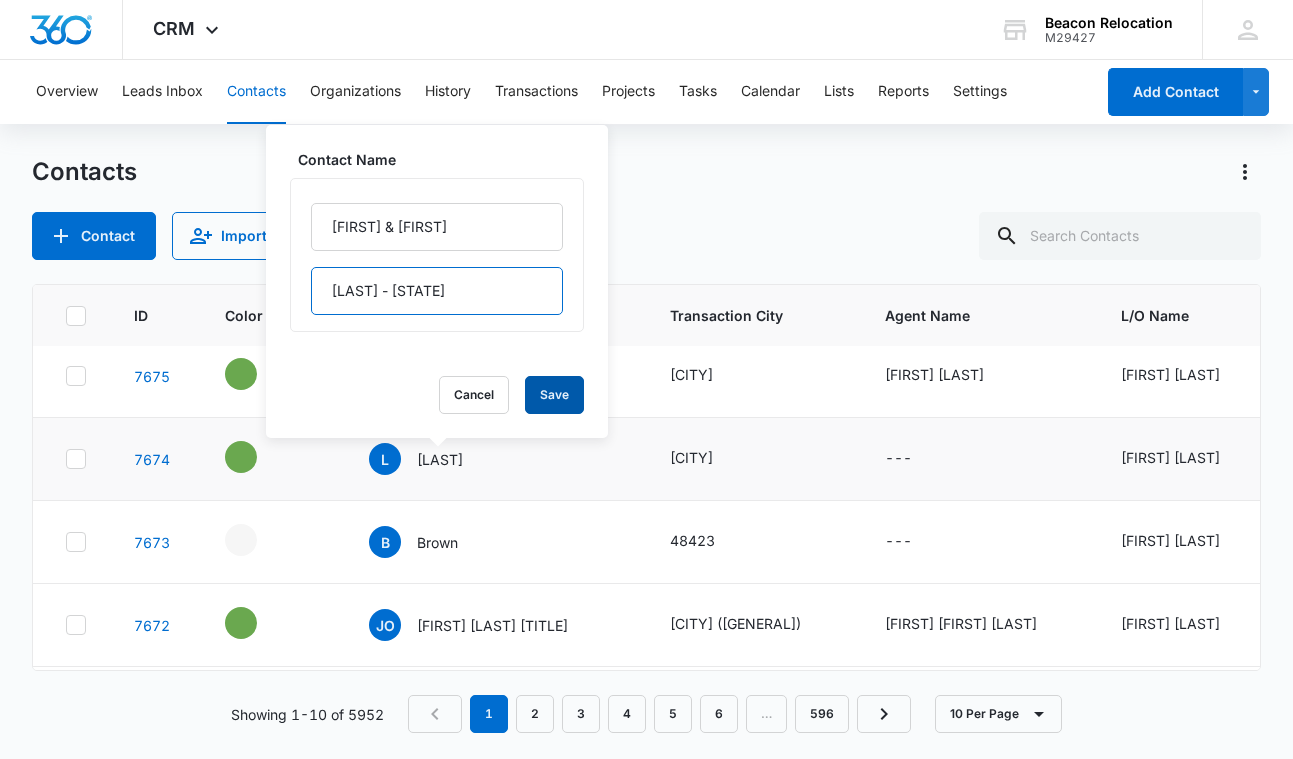 type on "[LAST] - [STATE]" 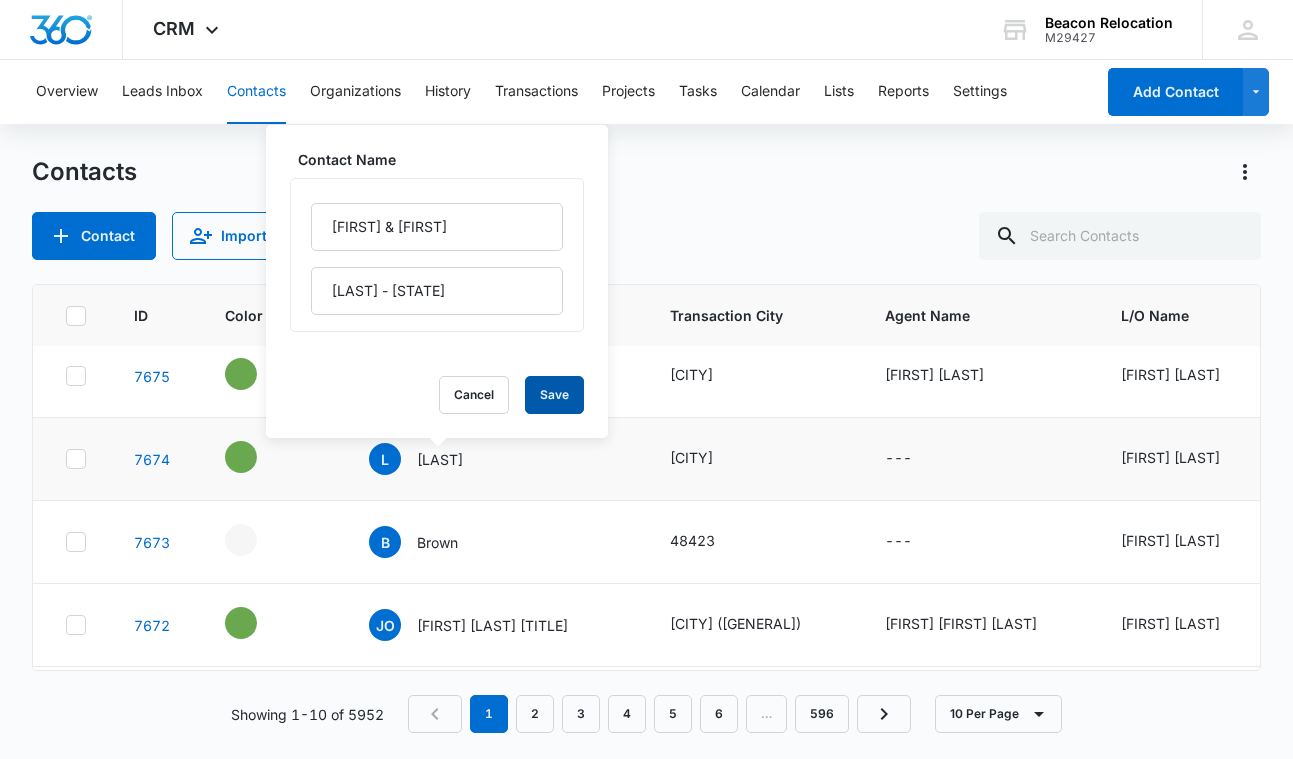 click on "Save" at bounding box center [554, 395] 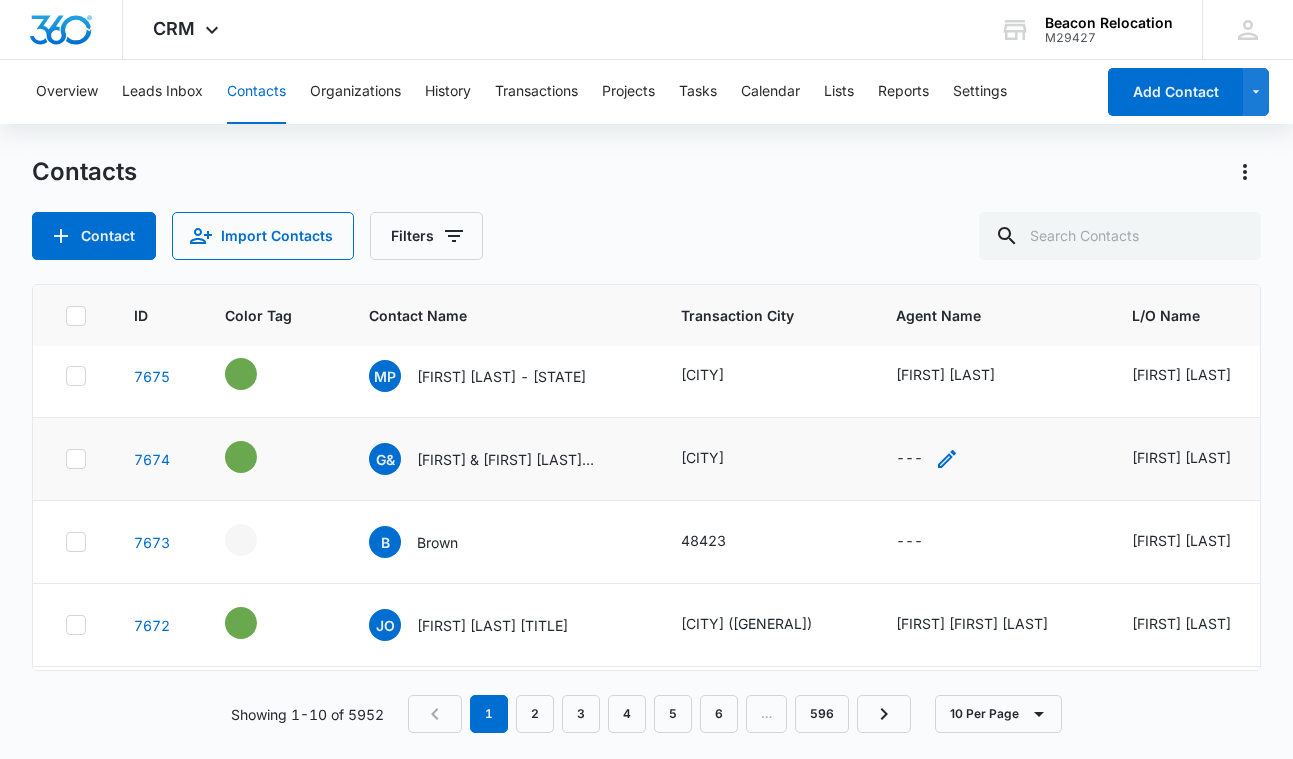 click 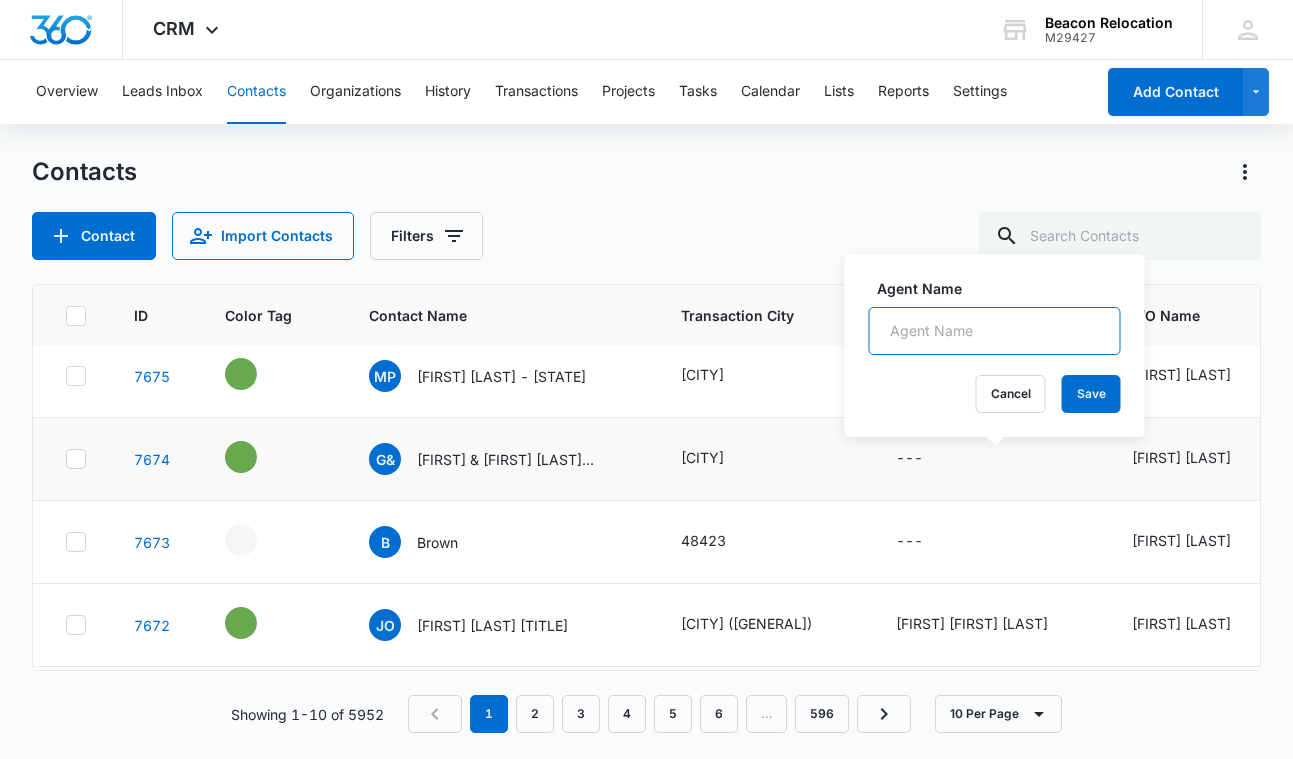 click on "Agent Name" at bounding box center (995, 331) 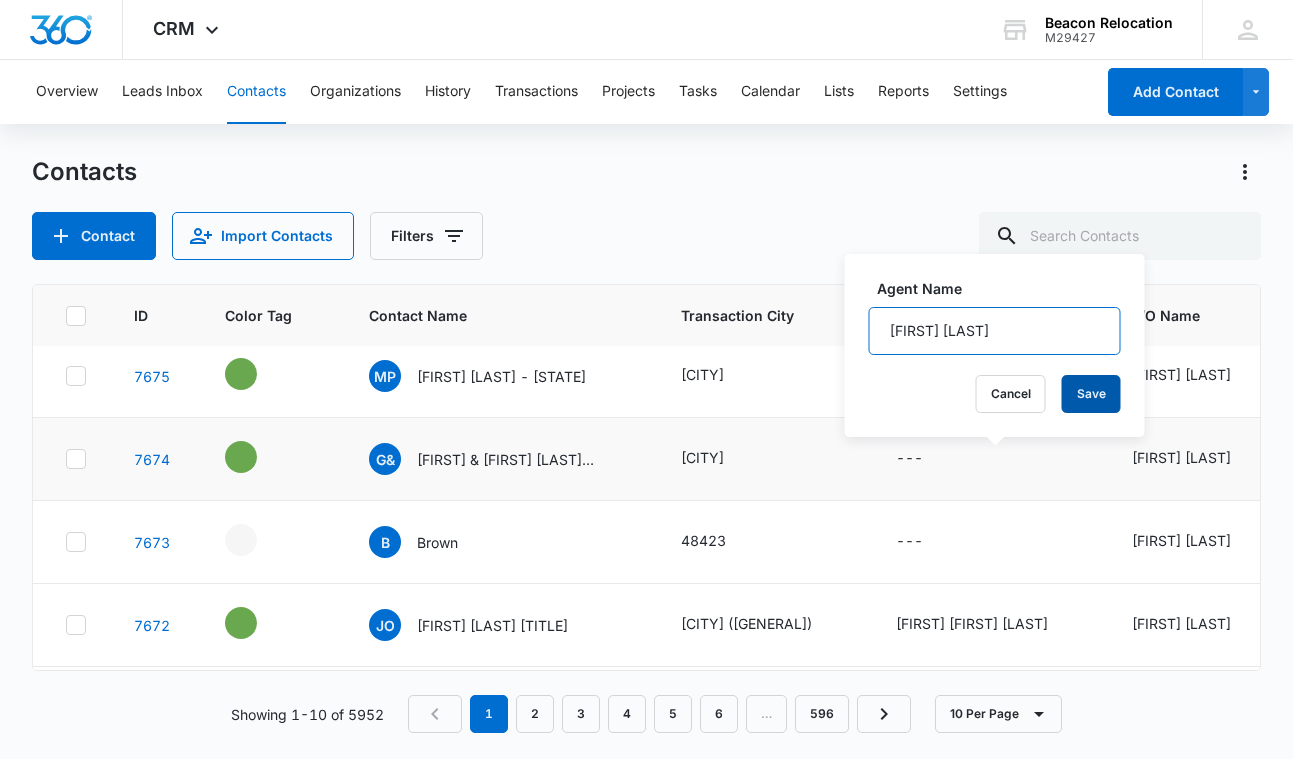 type on "[FIRST] [LAST]" 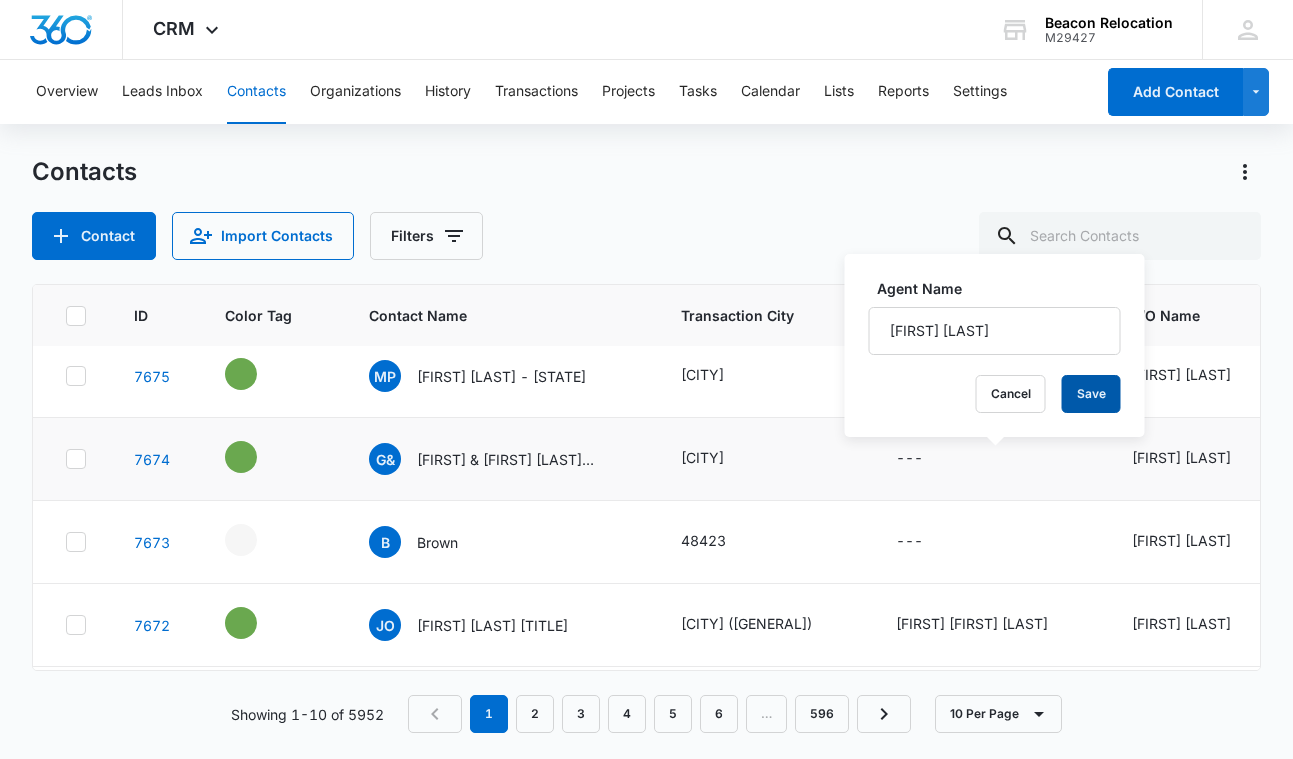 click on "Save" at bounding box center (1091, 394) 